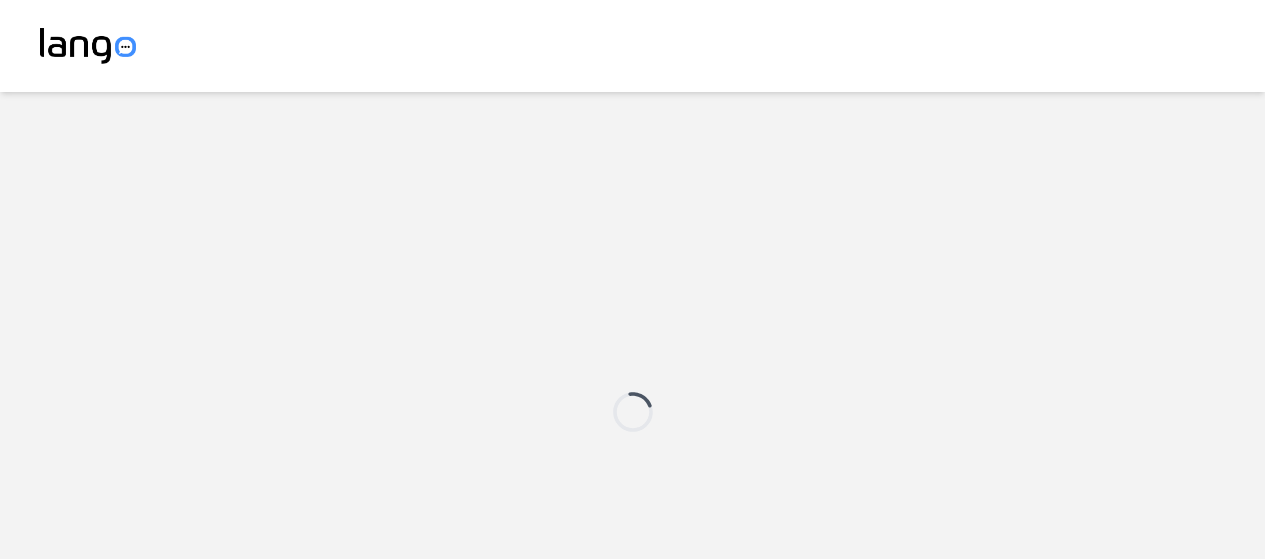 scroll, scrollTop: 0, scrollLeft: 0, axis: both 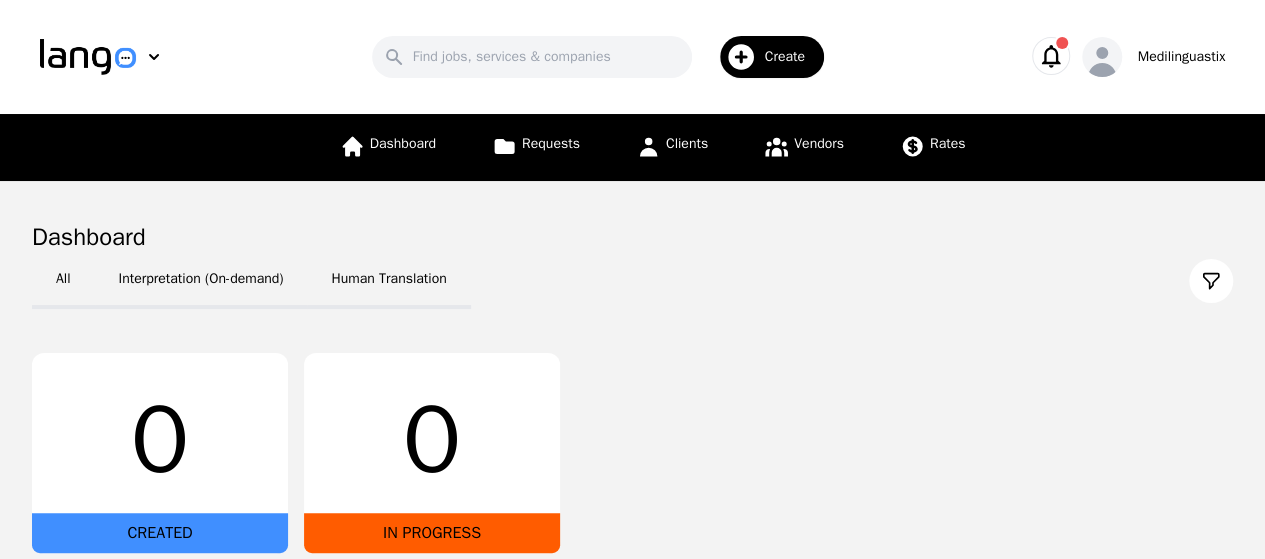 click 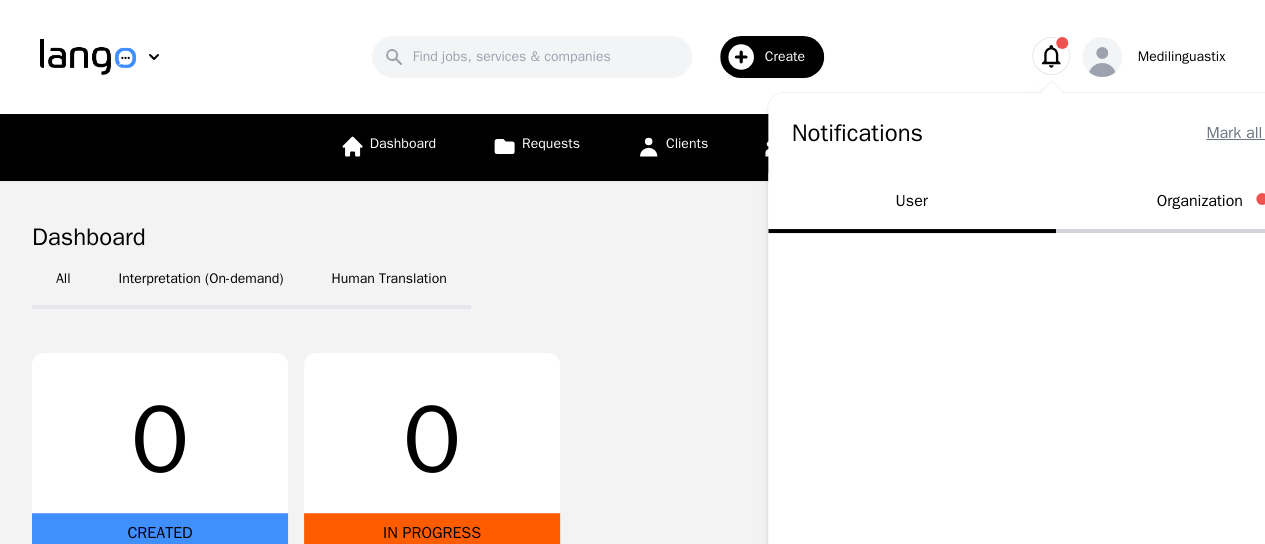 click on "Organization" at bounding box center [1200, 203] 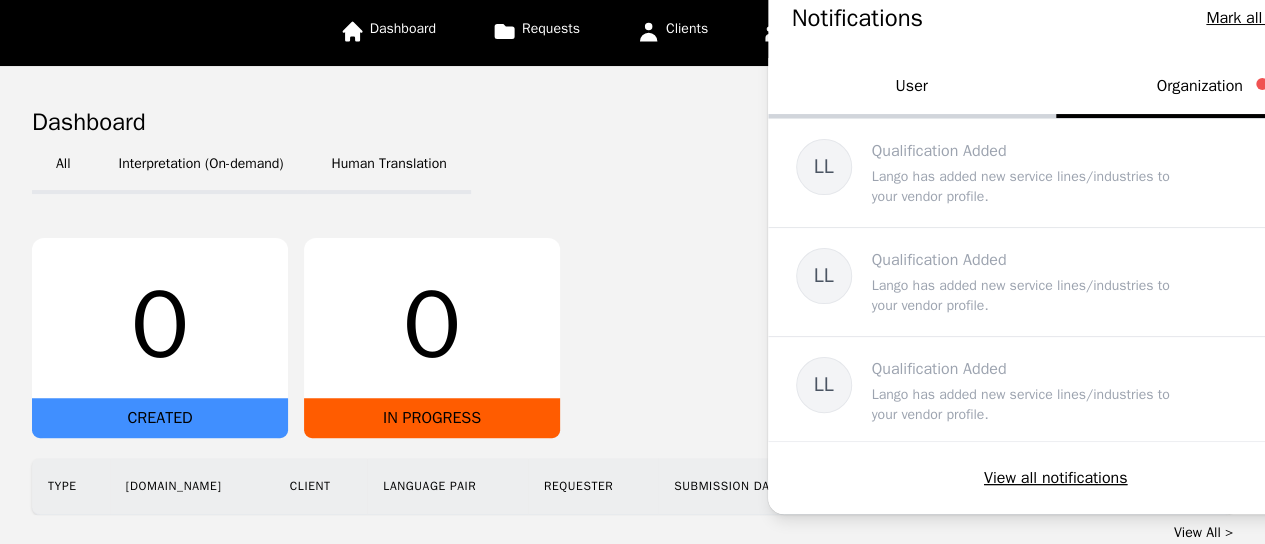 scroll, scrollTop: 138, scrollLeft: 0, axis: vertical 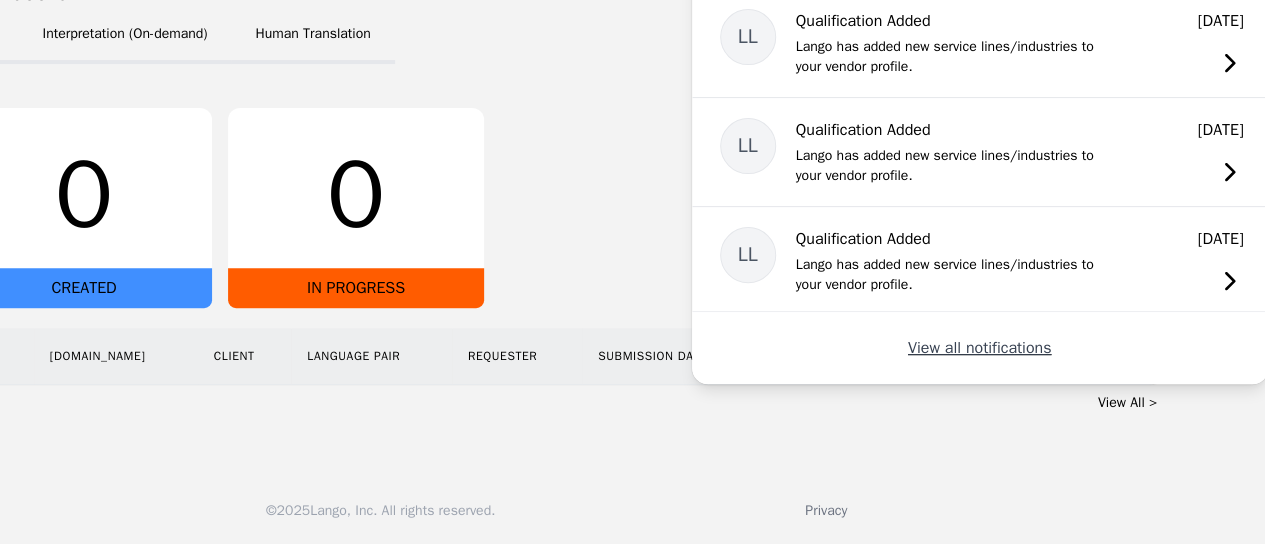 click on "View all notifications" at bounding box center [979, 348] 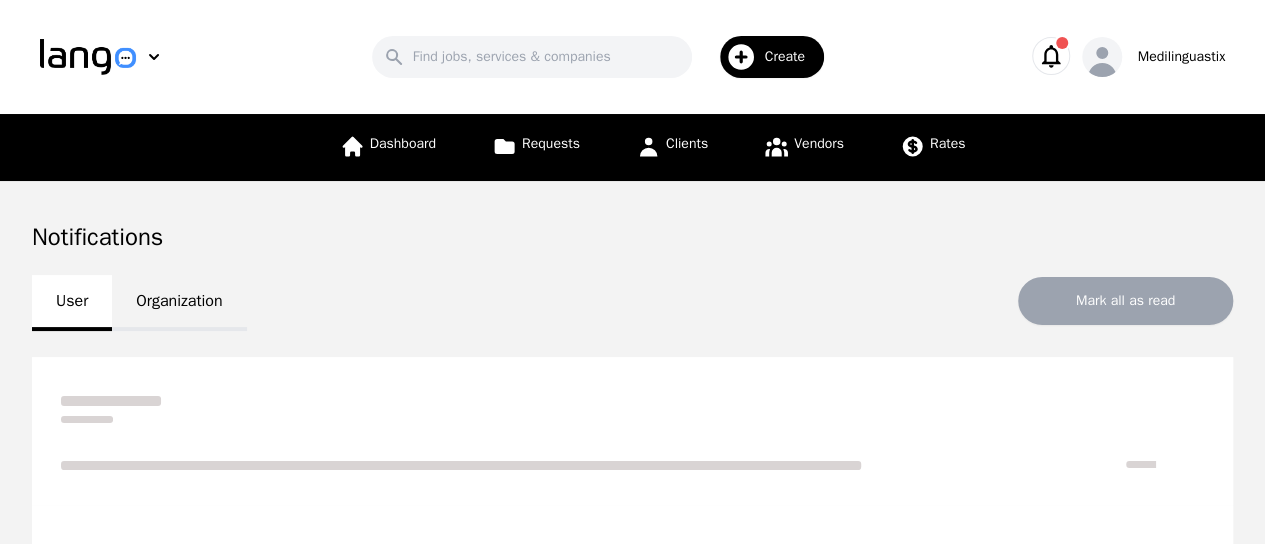 scroll, scrollTop: 0, scrollLeft: 0, axis: both 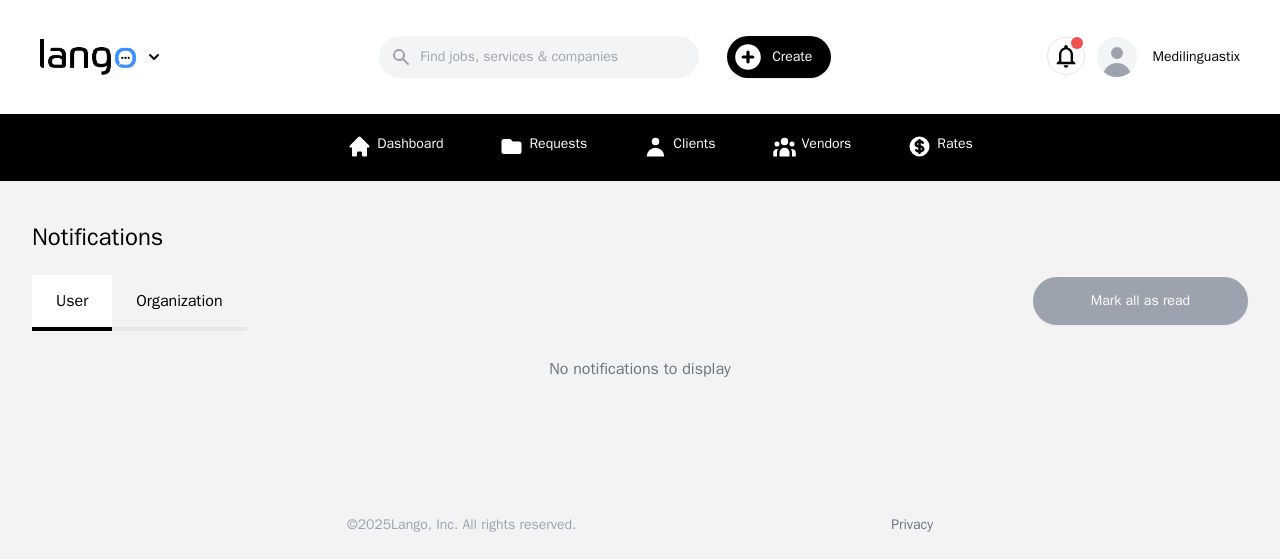 click 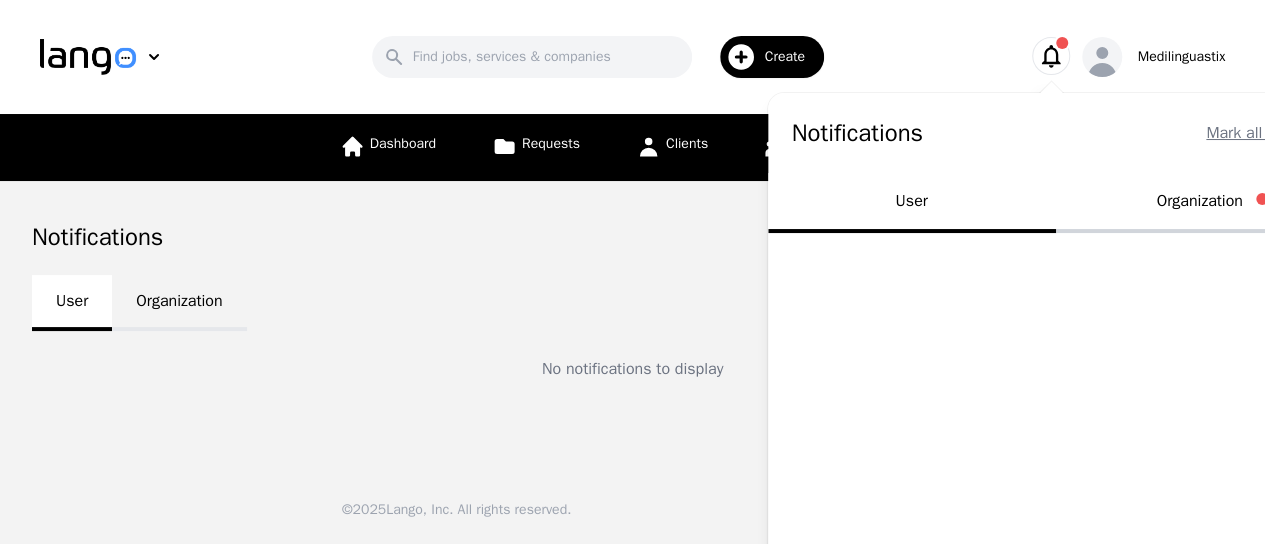 click on "Organization" at bounding box center [1200, 203] 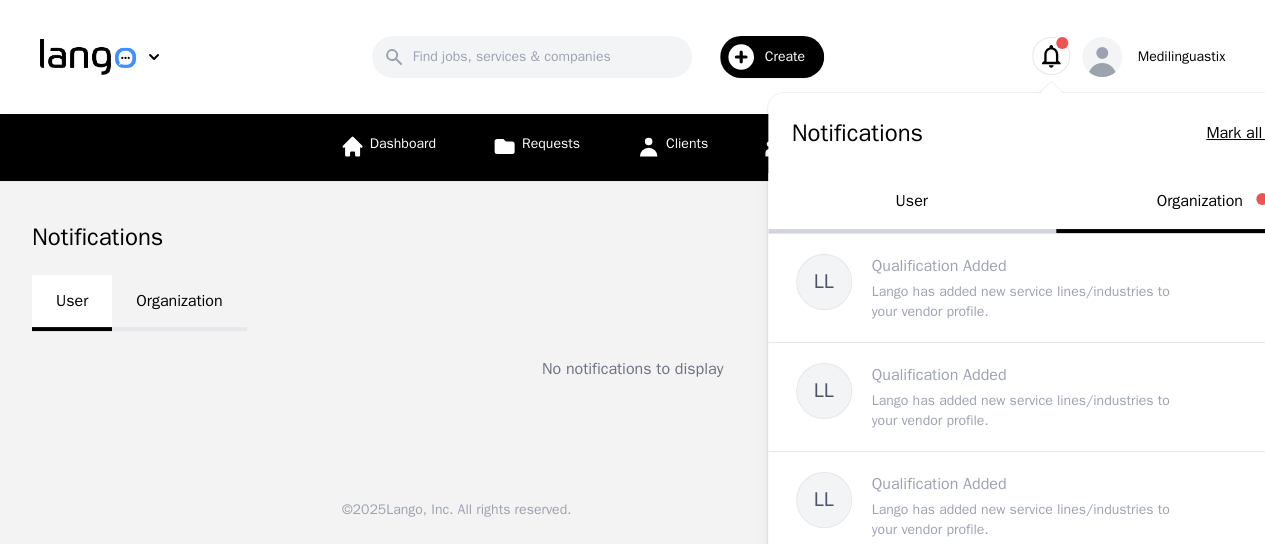 scroll, scrollTop: 84, scrollLeft: 0, axis: vertical 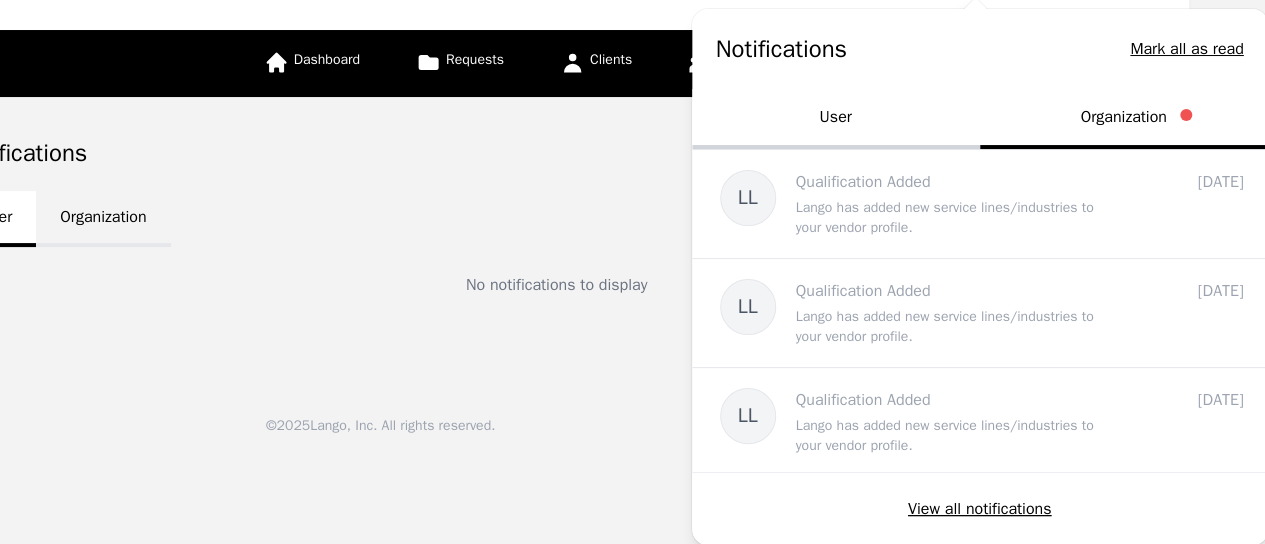 click on "Notifications User Organization   Mark all as read No notifications to display" at bounding box center (556, 217) 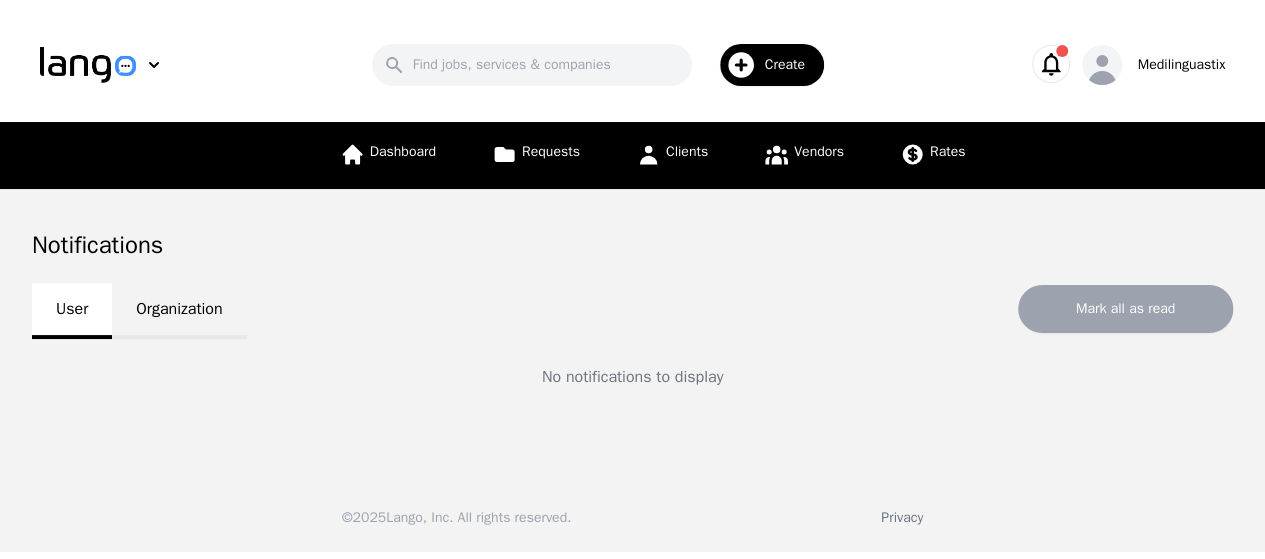 scroll, scrollTop: 0, scrollLeft: 0, axis: both 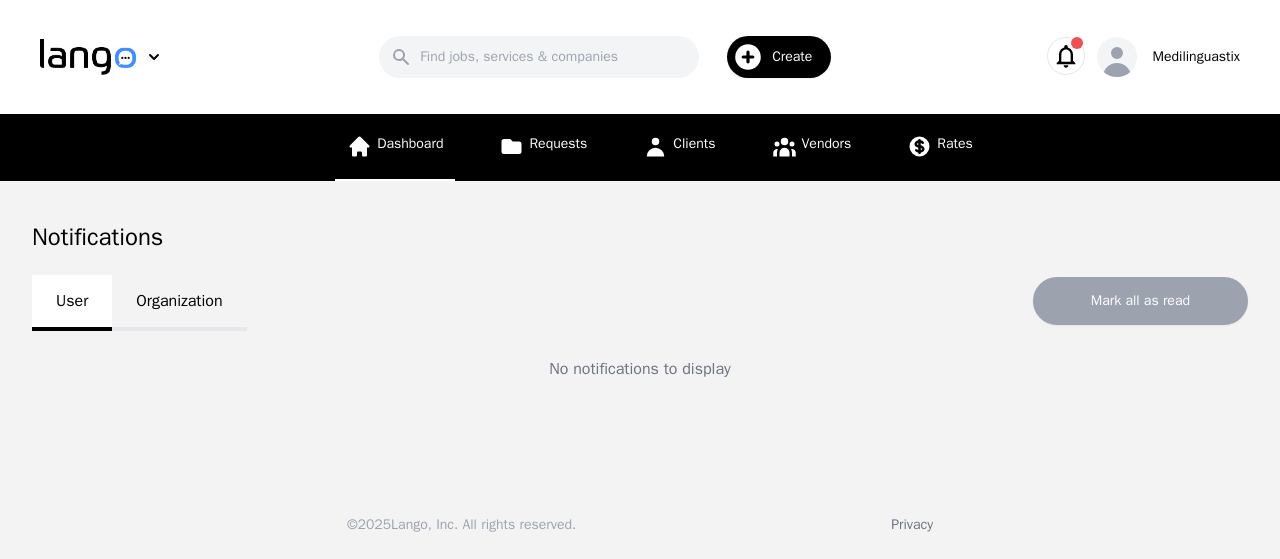 click on "Dashboard" at bounding box center [410, 143] 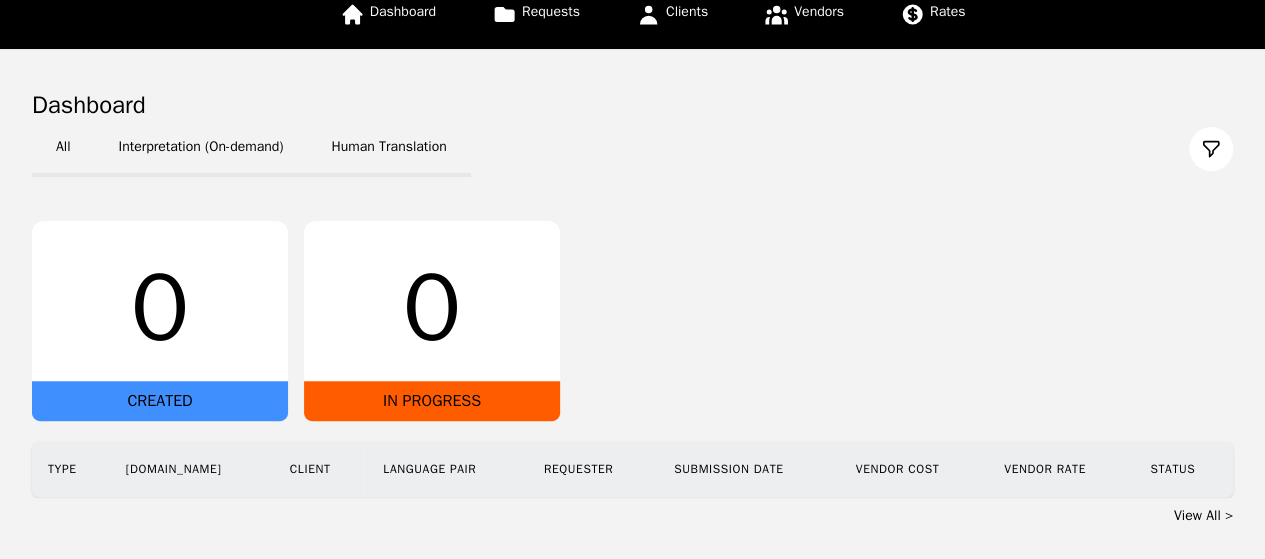scroll, scrollTop: 98, scrollLeft: 0, axis: vertical 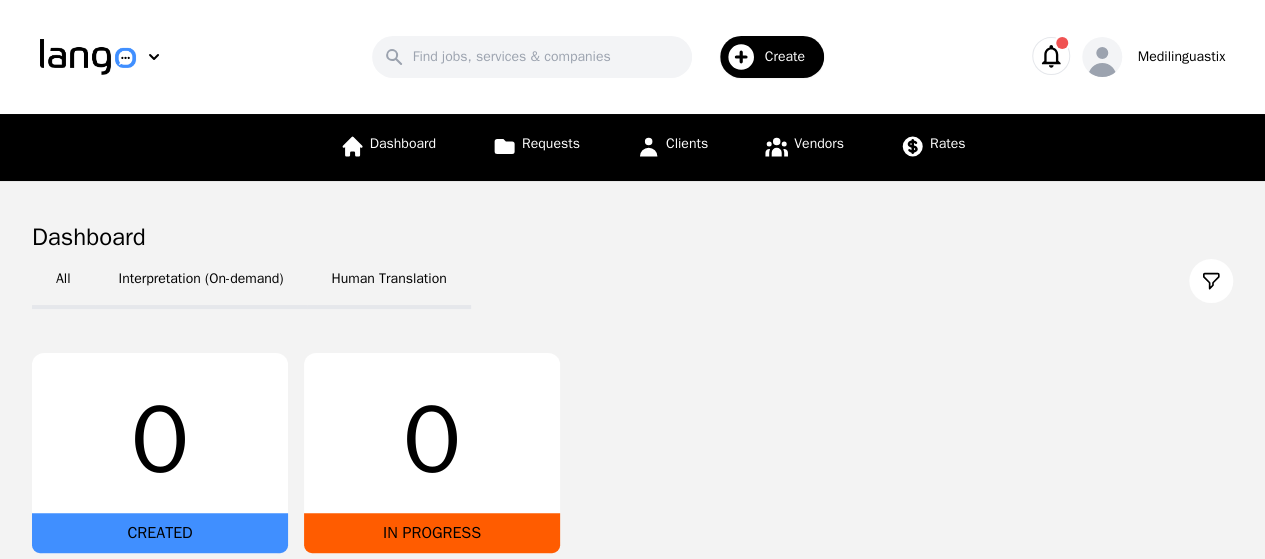 click 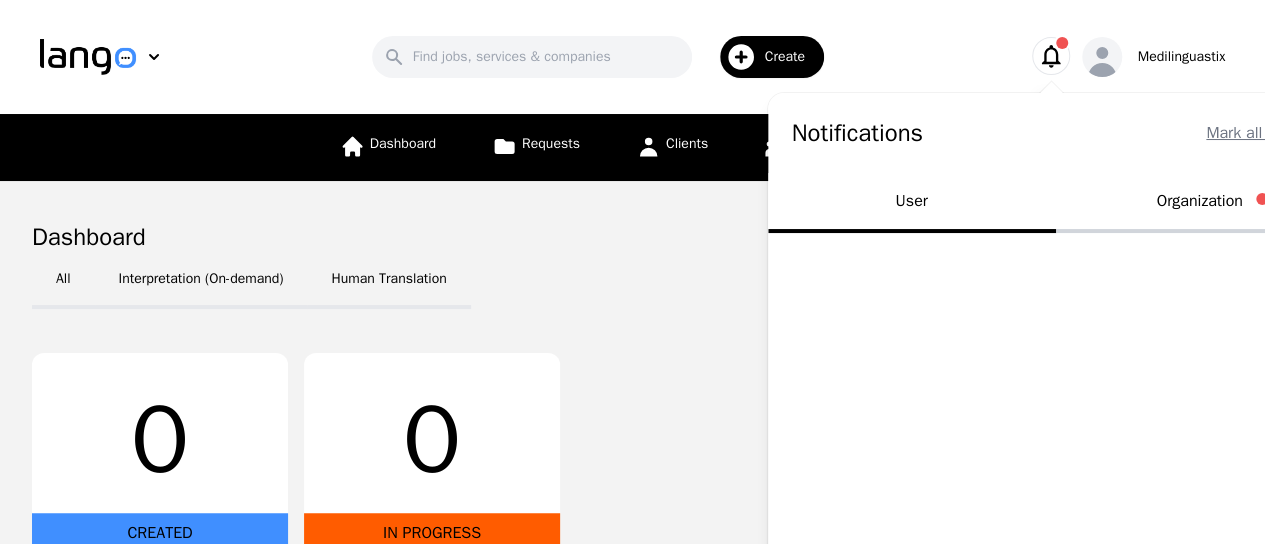 click on "Organization" at bounding box center [1200, 203] 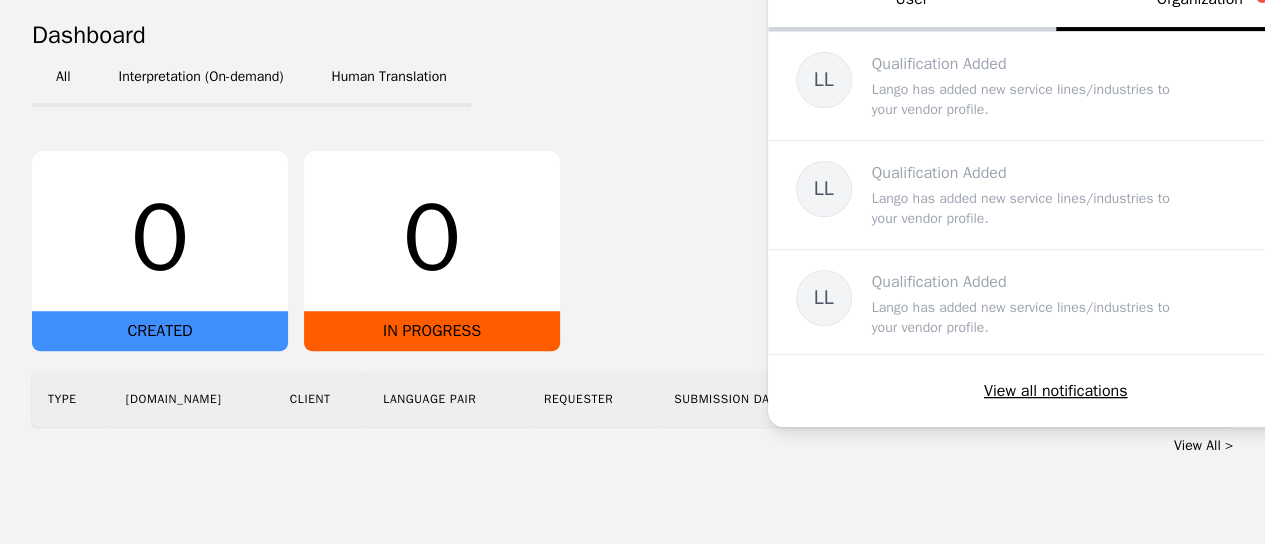 scroll, scrollTop: 245, scrollLeft: 0, axis: vertical 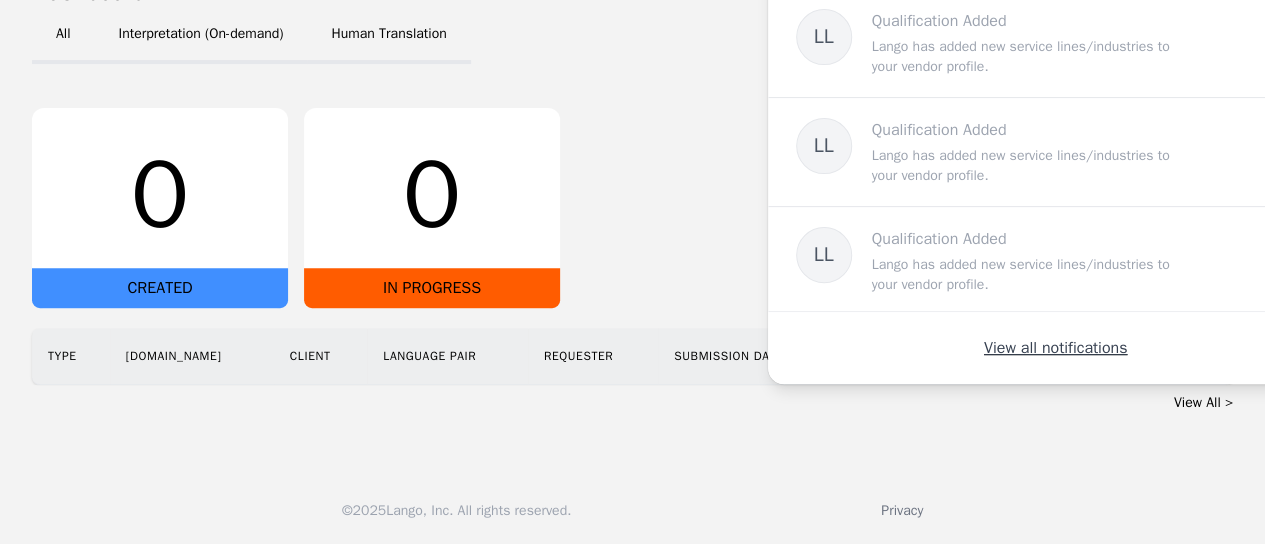 click on "View all notifications" at bounding box center [1055, 348] 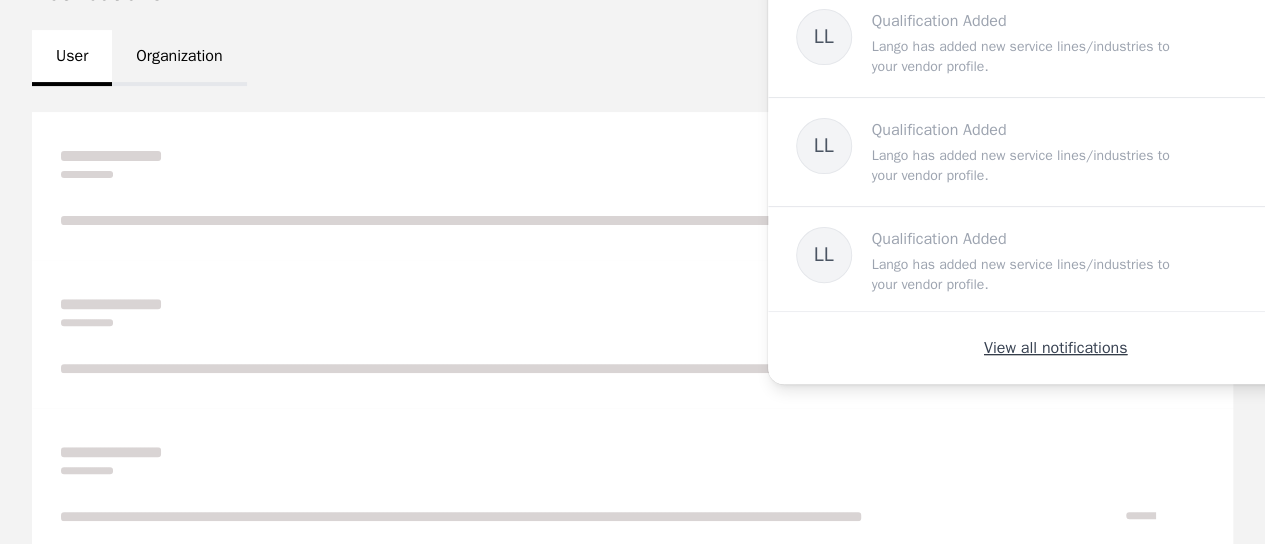 scroll, scrollTop: 0, scrollLeft: 0, axis: both 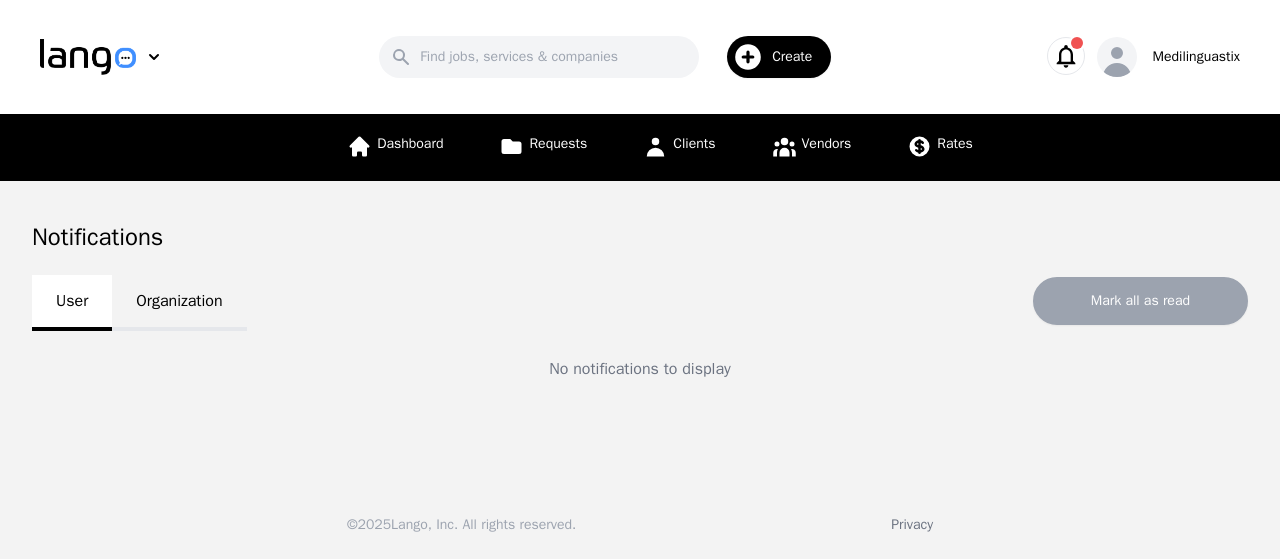 click 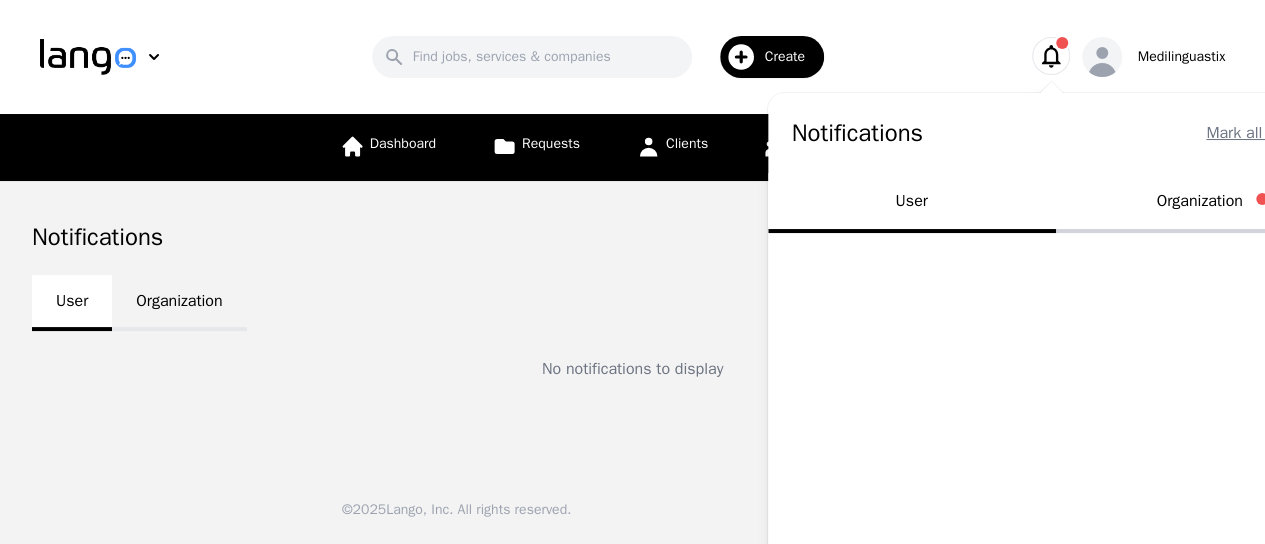 scroll, scrollTop: 84, scrollLeft: 0, axis: vertical 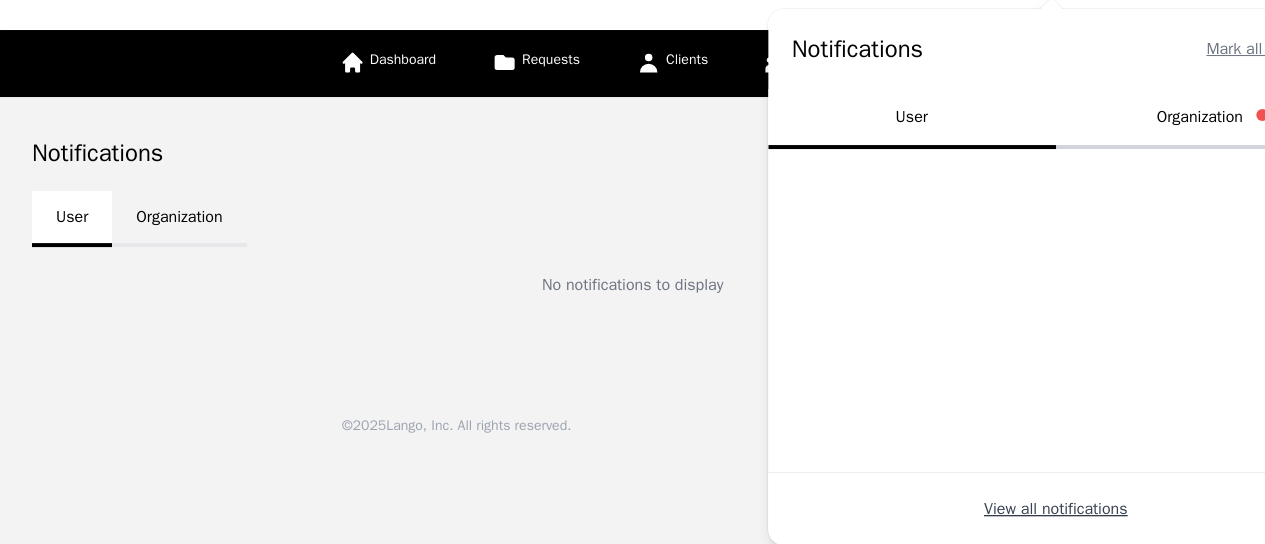 click on "View all notifications" at bounding box center (1055, 509) 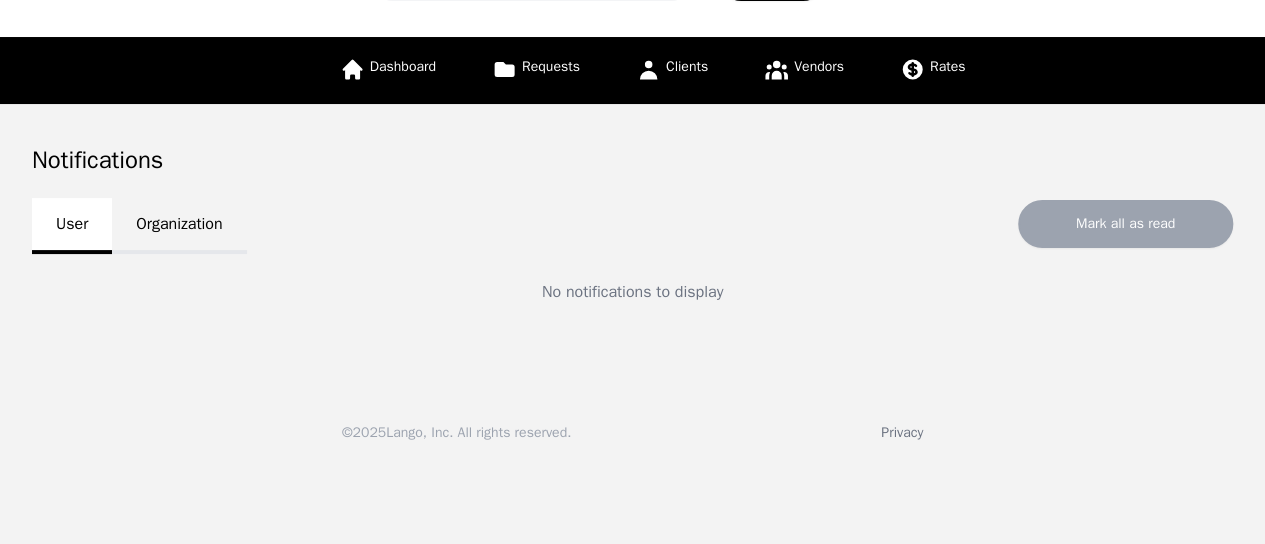 scroll, scrollTop: 0, scrollLeft: 0, axis: both 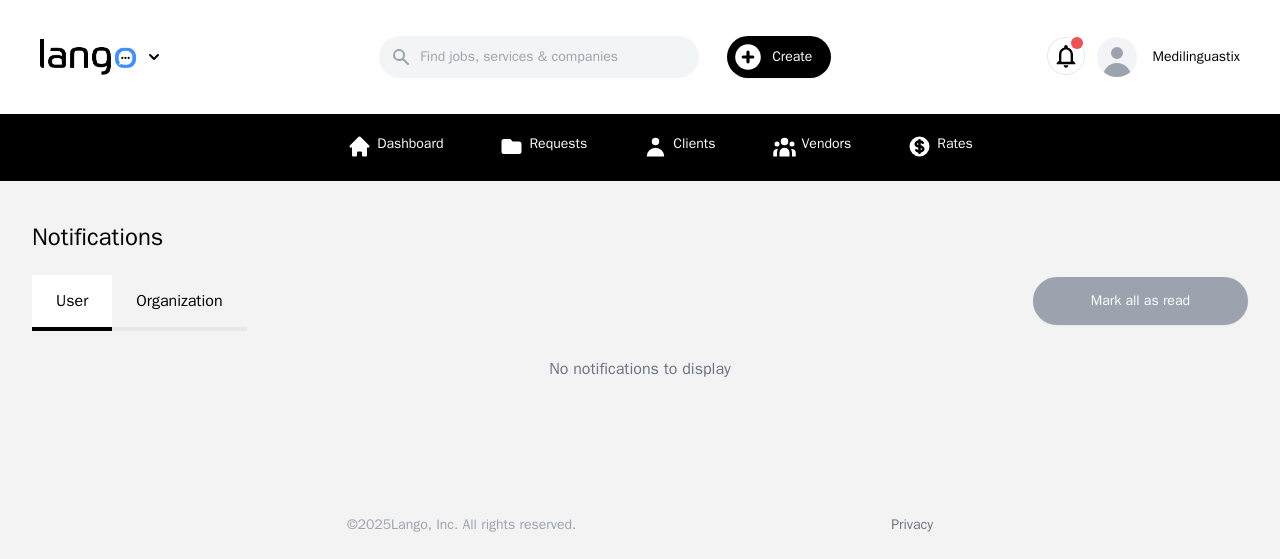 click 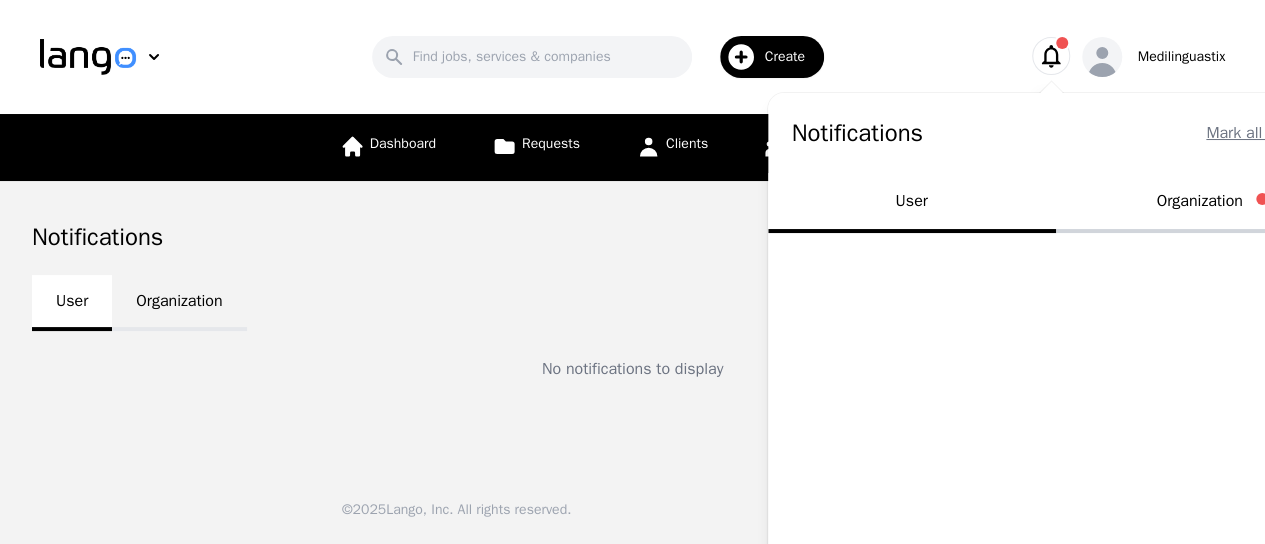 click on "Organization" at bounding box center [1200, 203] 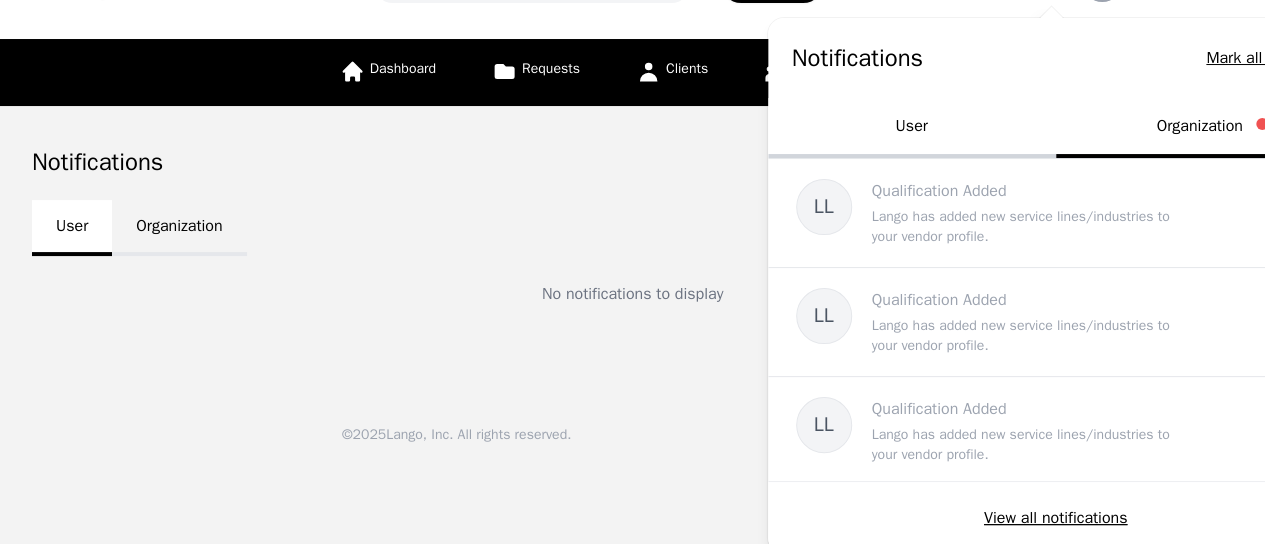 scroll, scrollTop: 82, scrollLeft: 0, axis: vertical 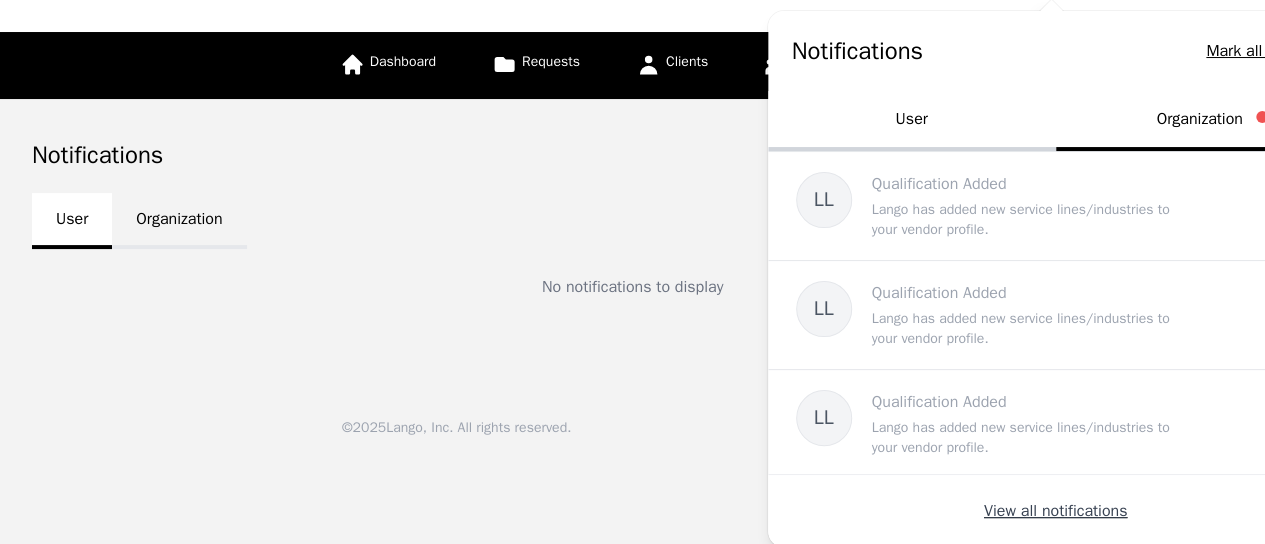 click on "View all notifications" at bounding box center [1055, 511] 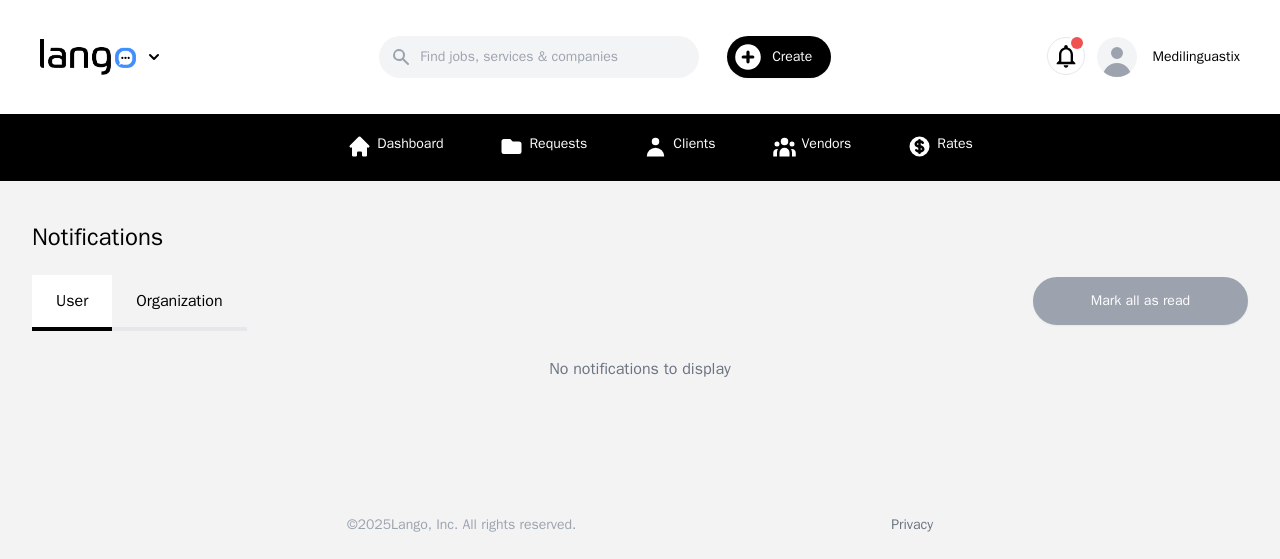 click 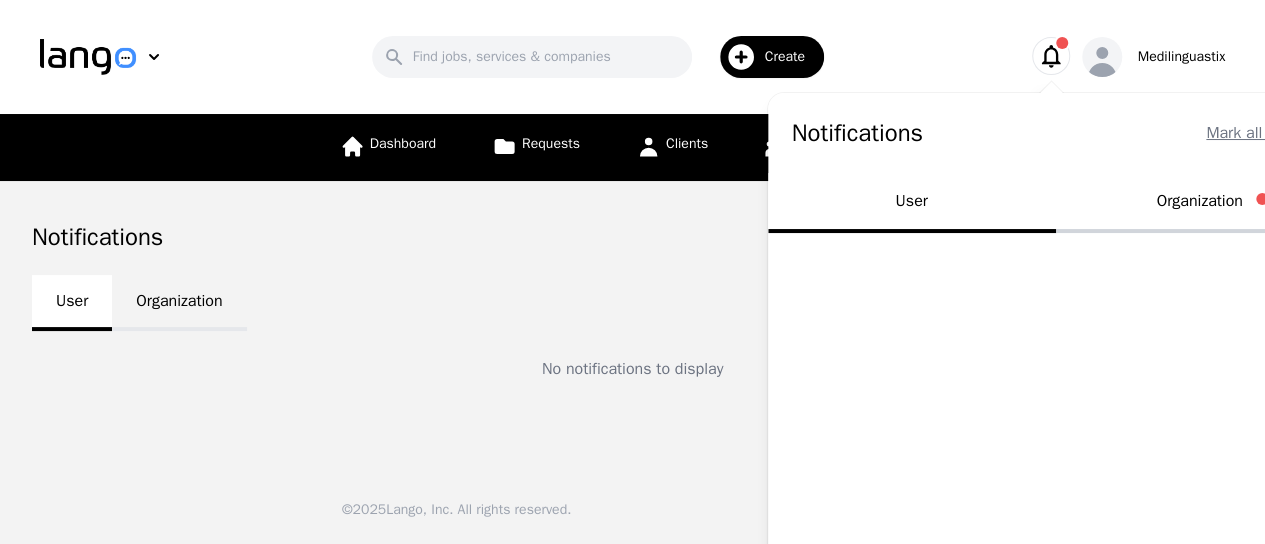 click on "Organization" at bounding box center (1200, 203) 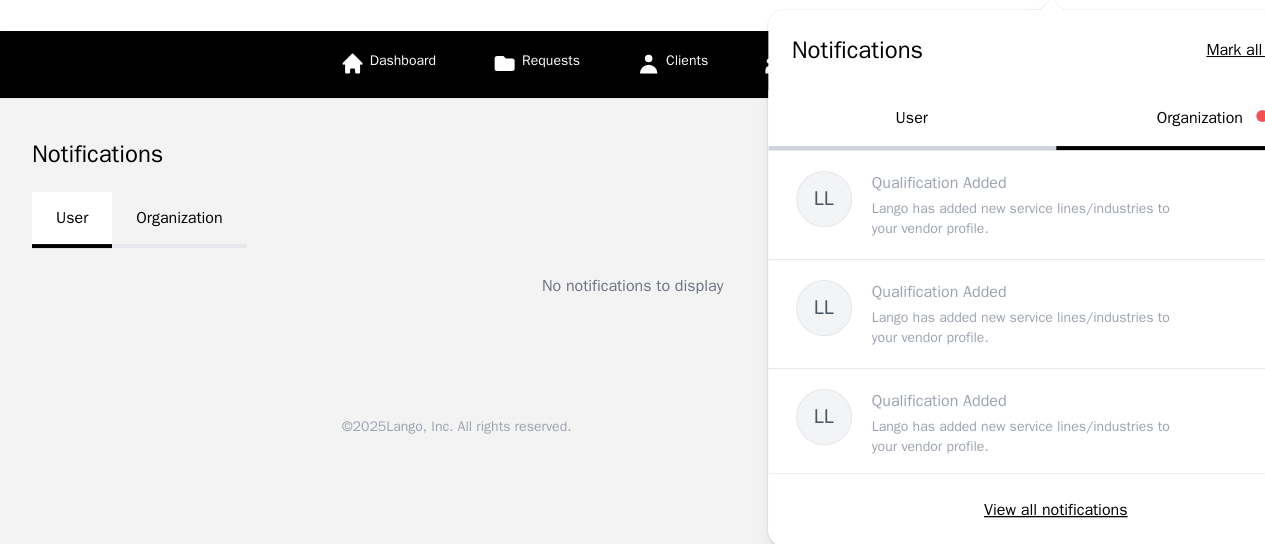scroll, scrollTop: 83, scrollLeft: 76, axis: both 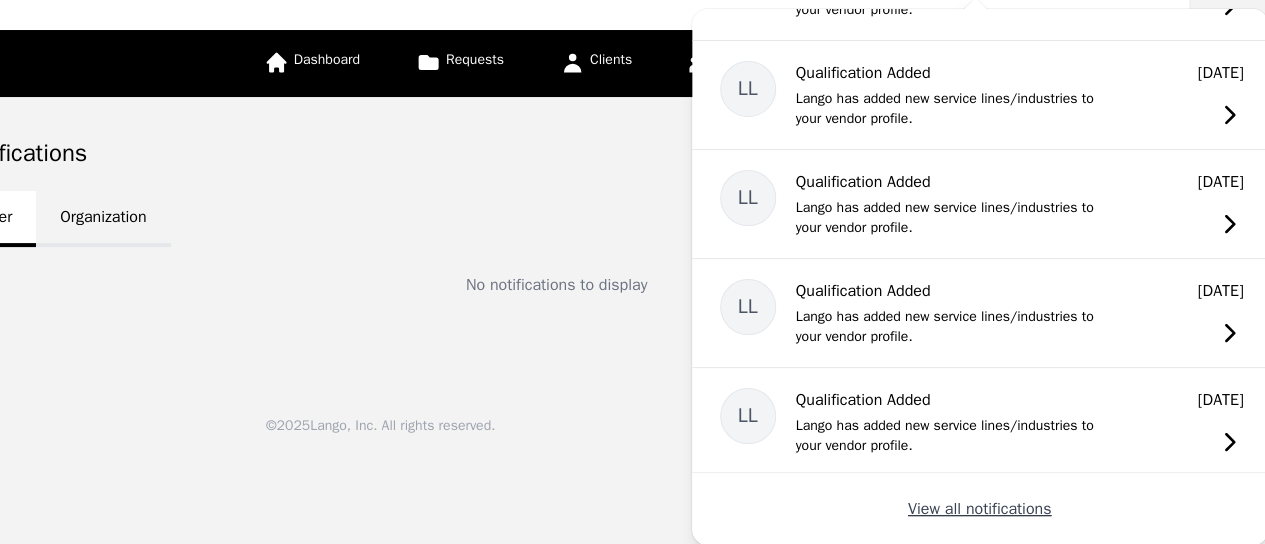 click on "View all notifications" at bounding box center (979, 509) 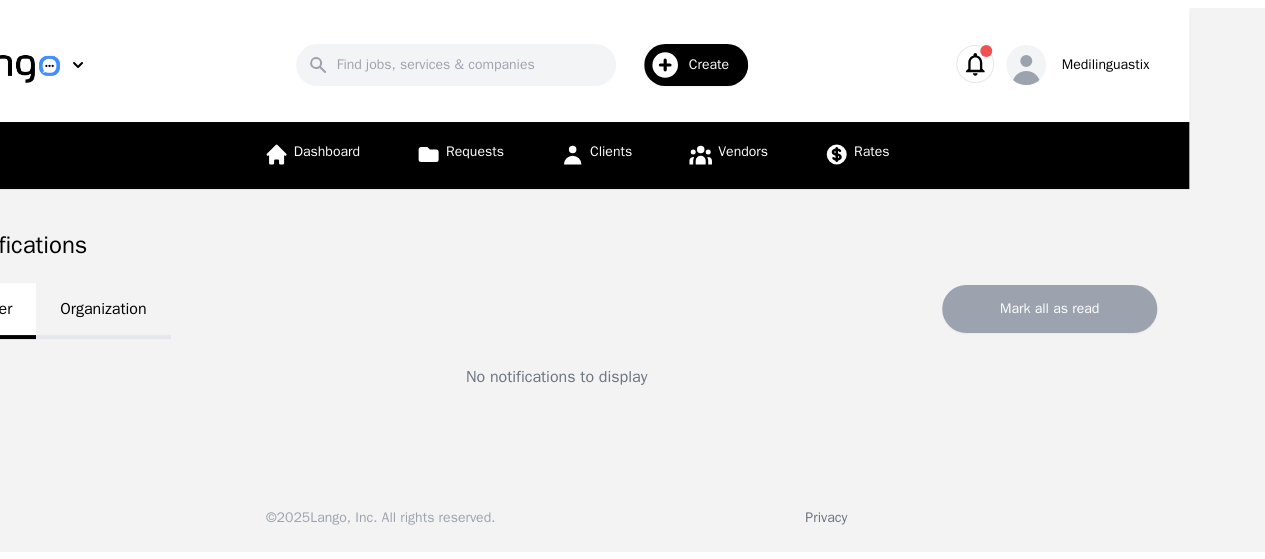 scroll, scrollTop: 0, scrollLeft: 0, axis: both 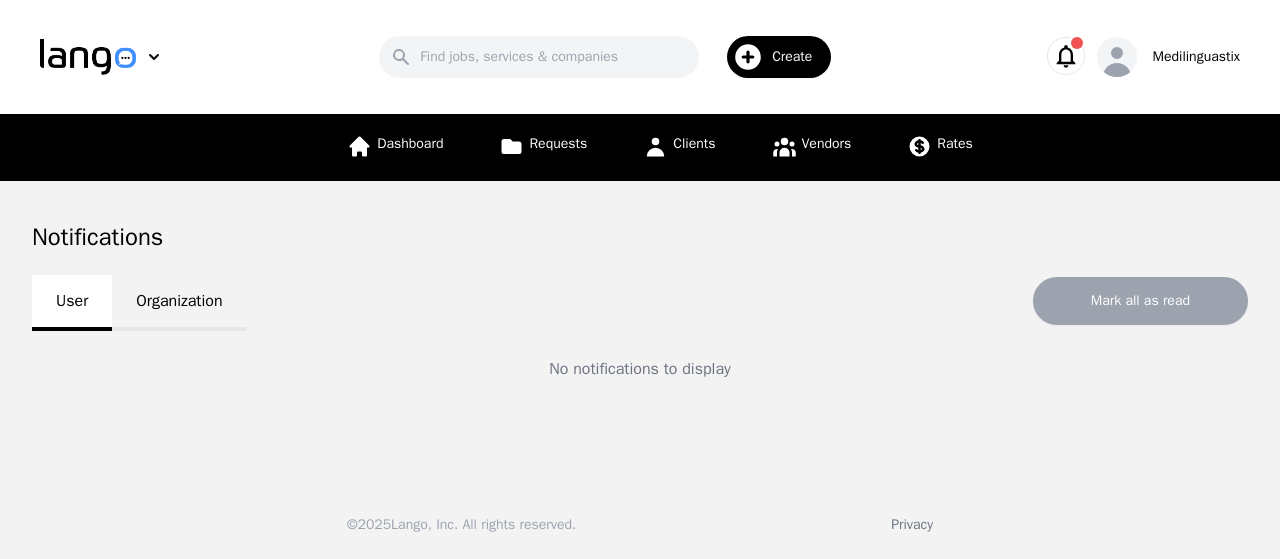 click 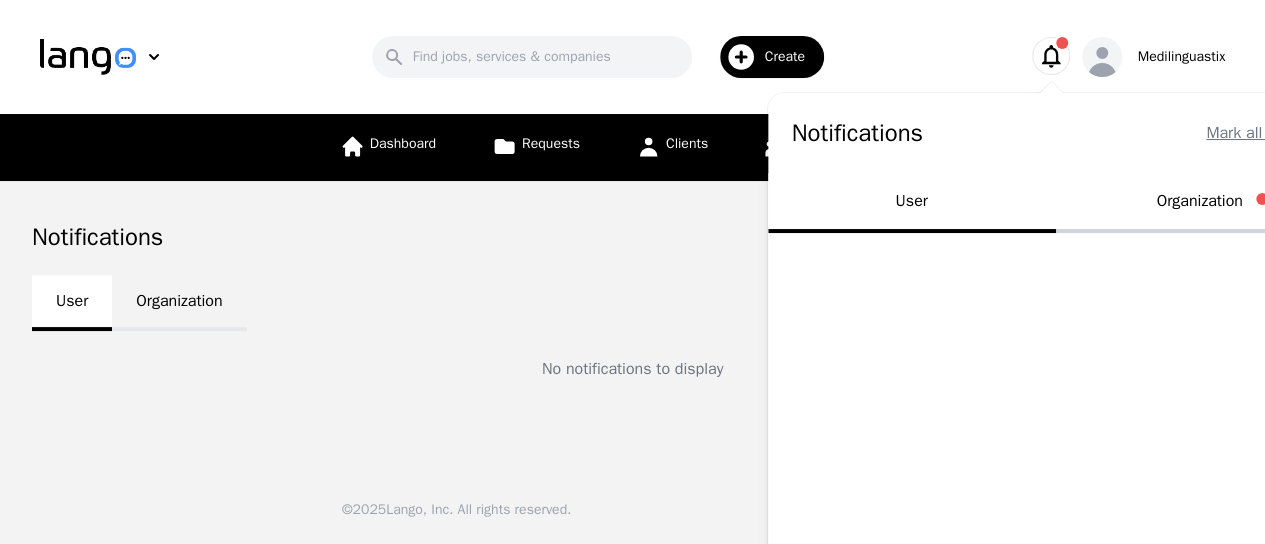 click on "Organization" at bounding box center (1200, 203) 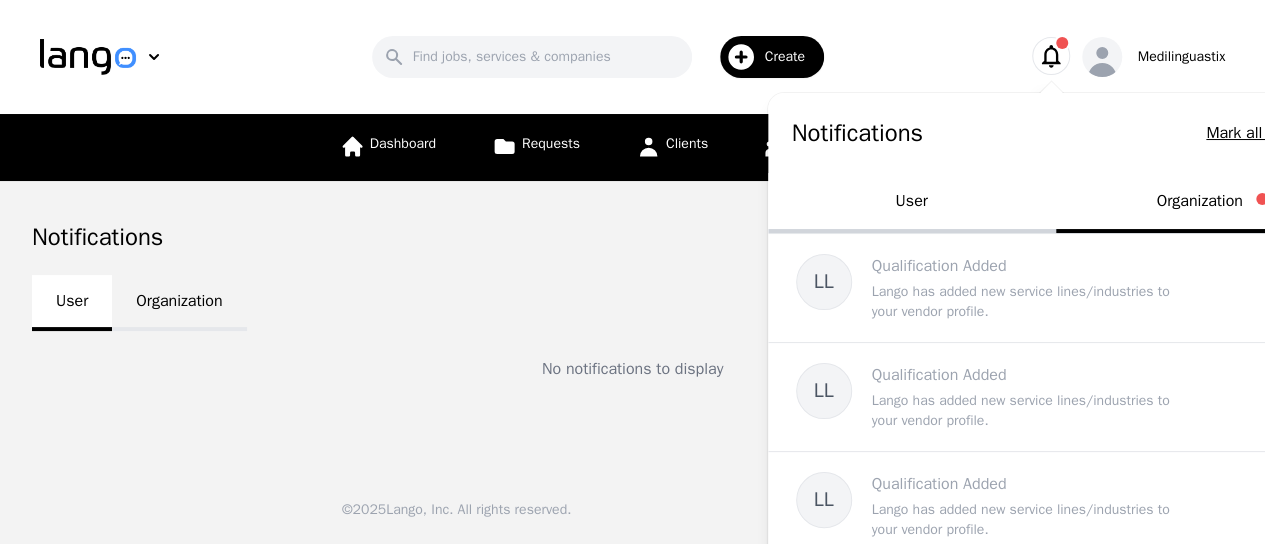 click on "User Organization   Mark all as read" at bounding box center [632, 301] 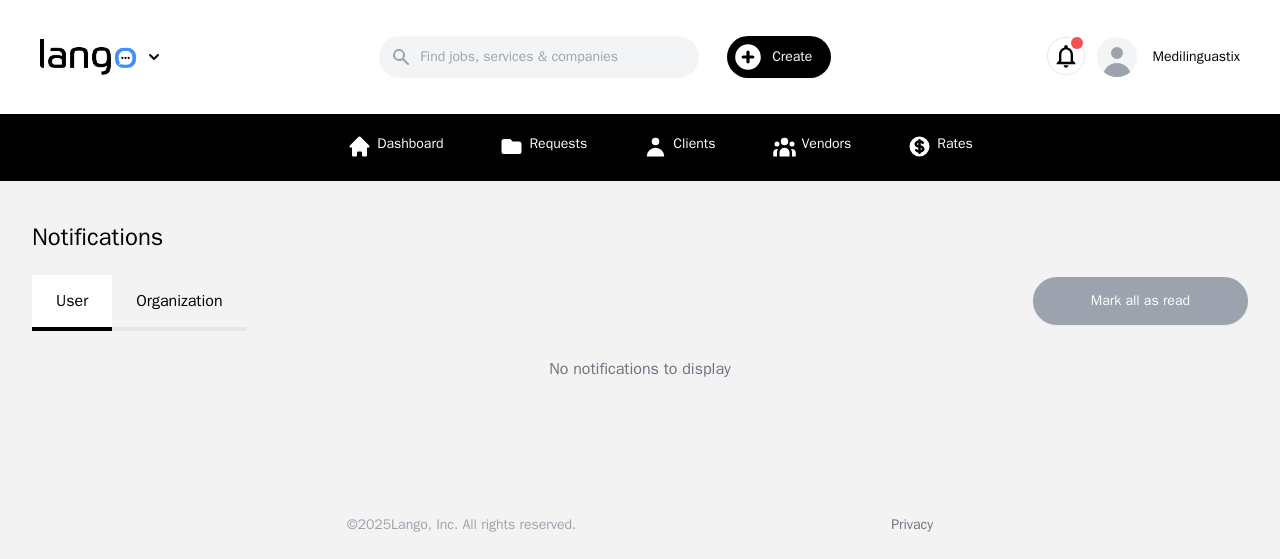 click on "Organization" at bounding box center [179, 303] 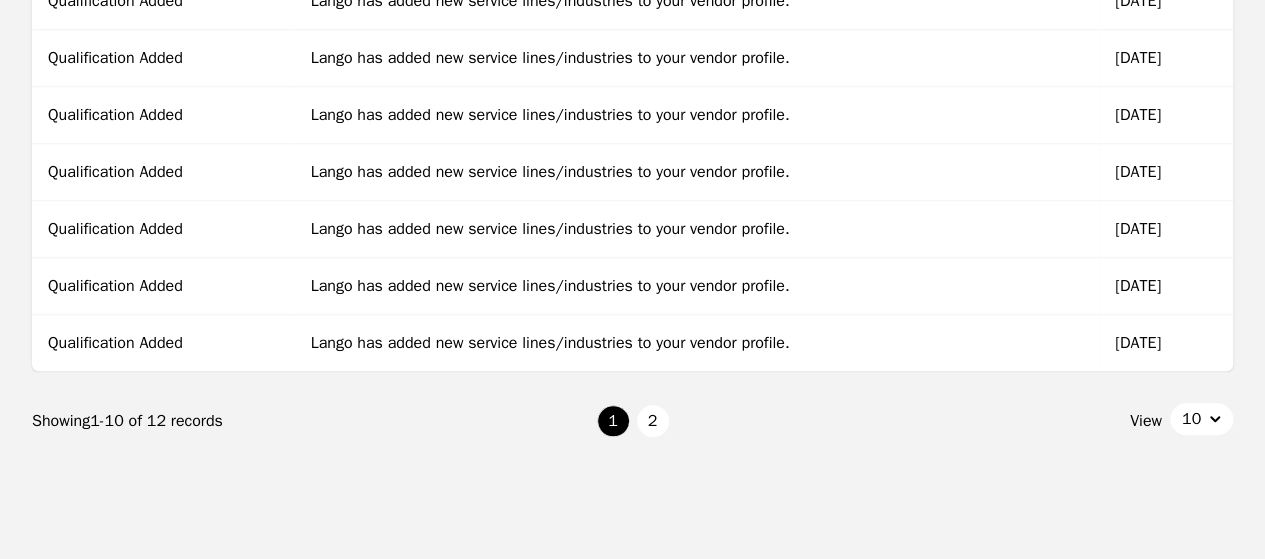 scroll, scrollTop: 586, scrollLeft: 0, axis: vertical 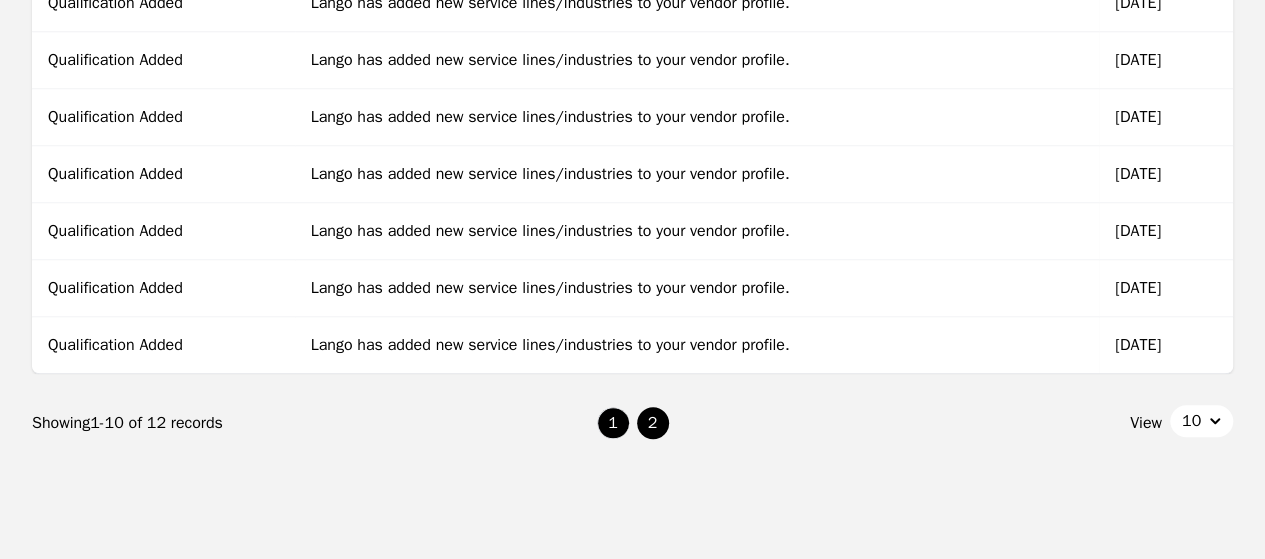 click on "2" at bounding box center (653, 423) 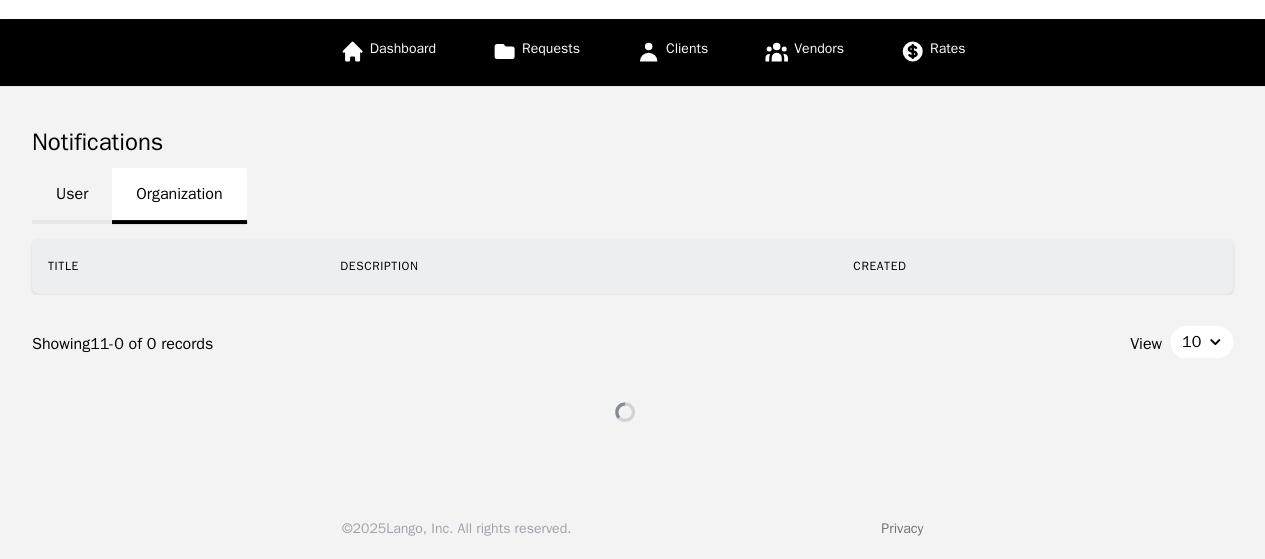 scroll, scrollTop: 171, scrollLeft: 0, axis: vertical 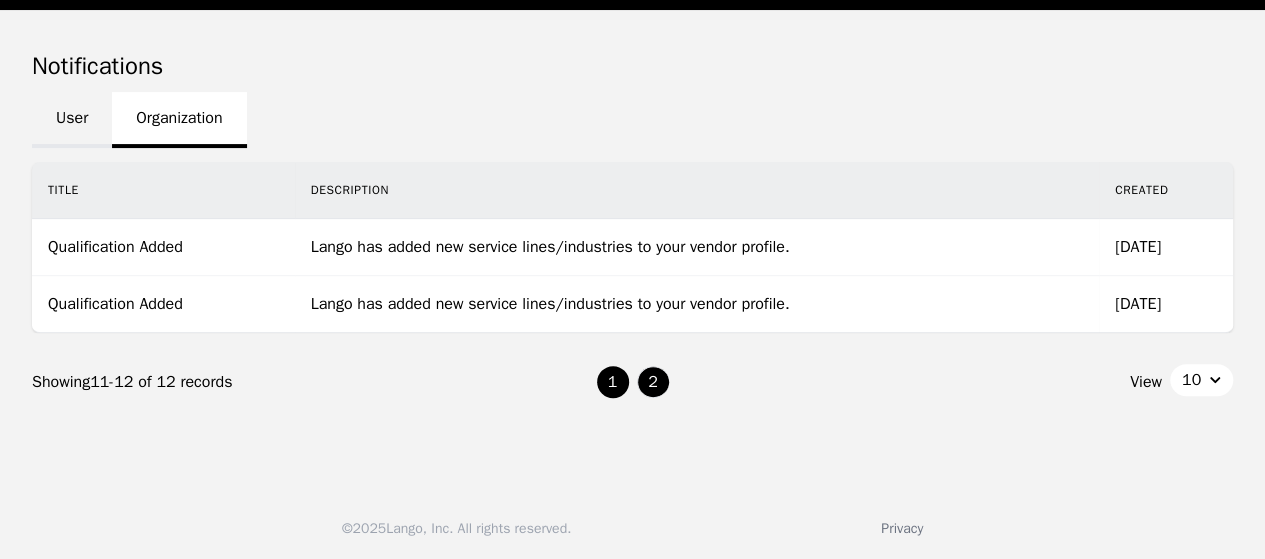 click on "1" at bounding box center [613, 382] 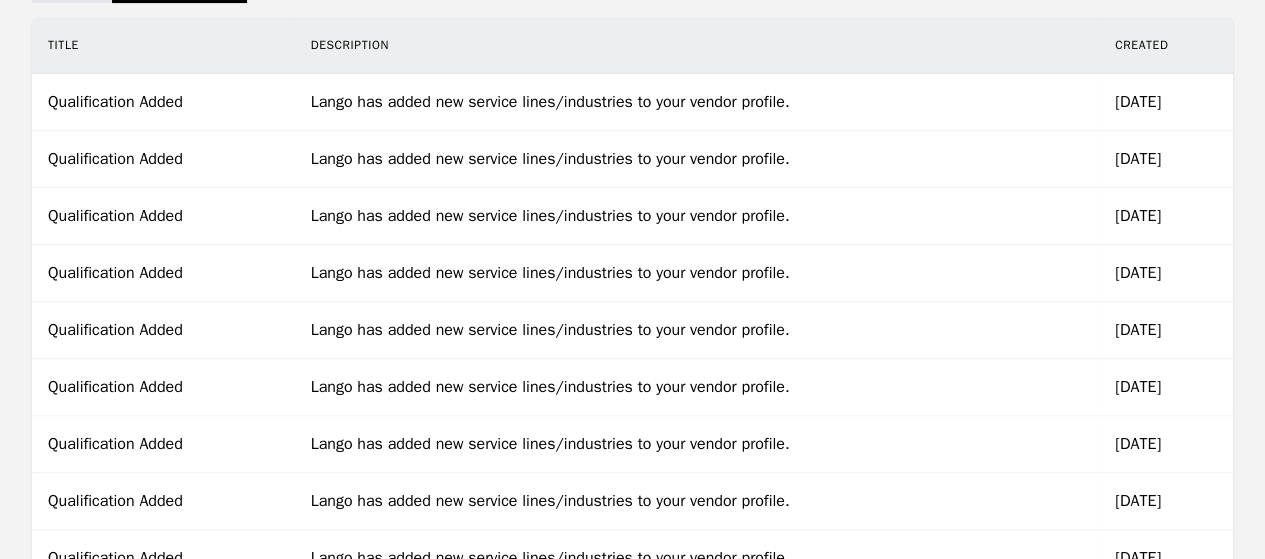 scroll, scrollTop: 294, scrollLeft: 0, axis: vertical 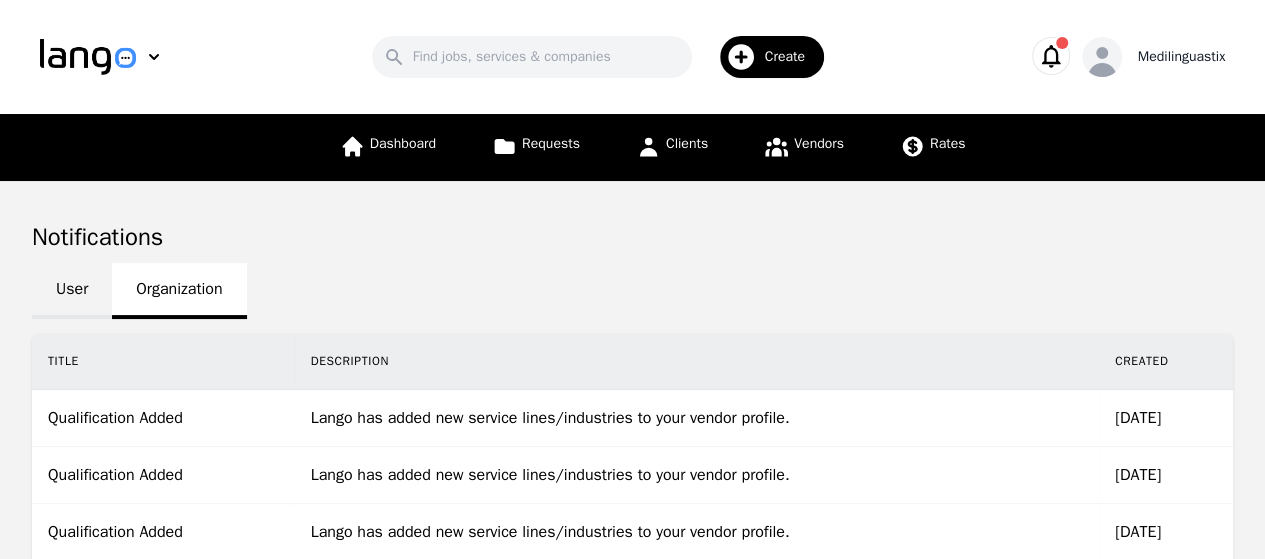 click 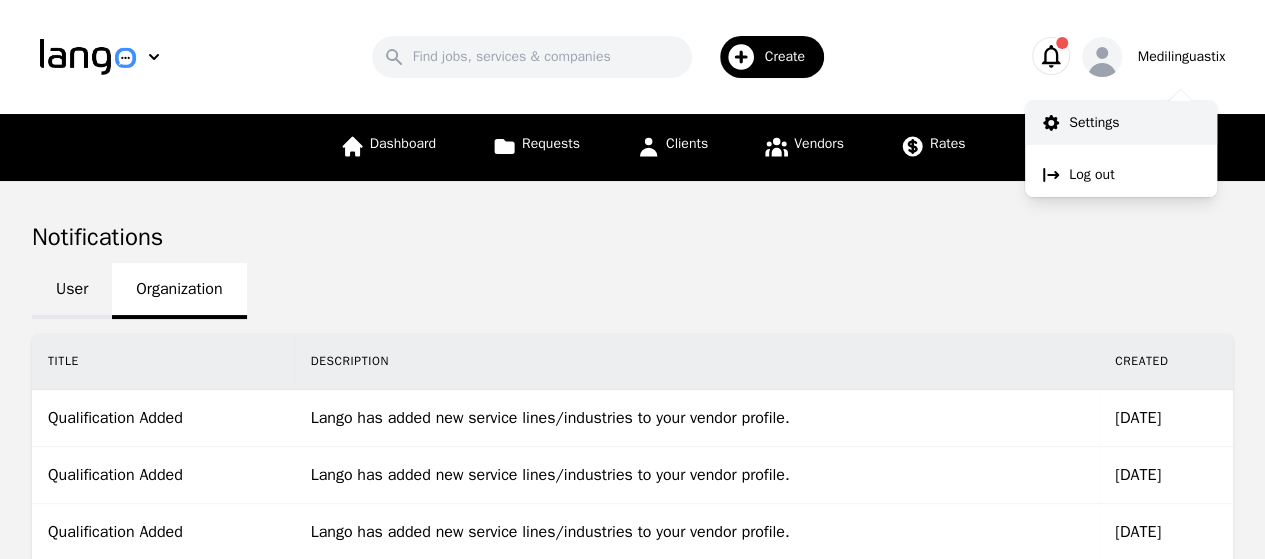 click on "Settings" at bounding box center [1094, 123] 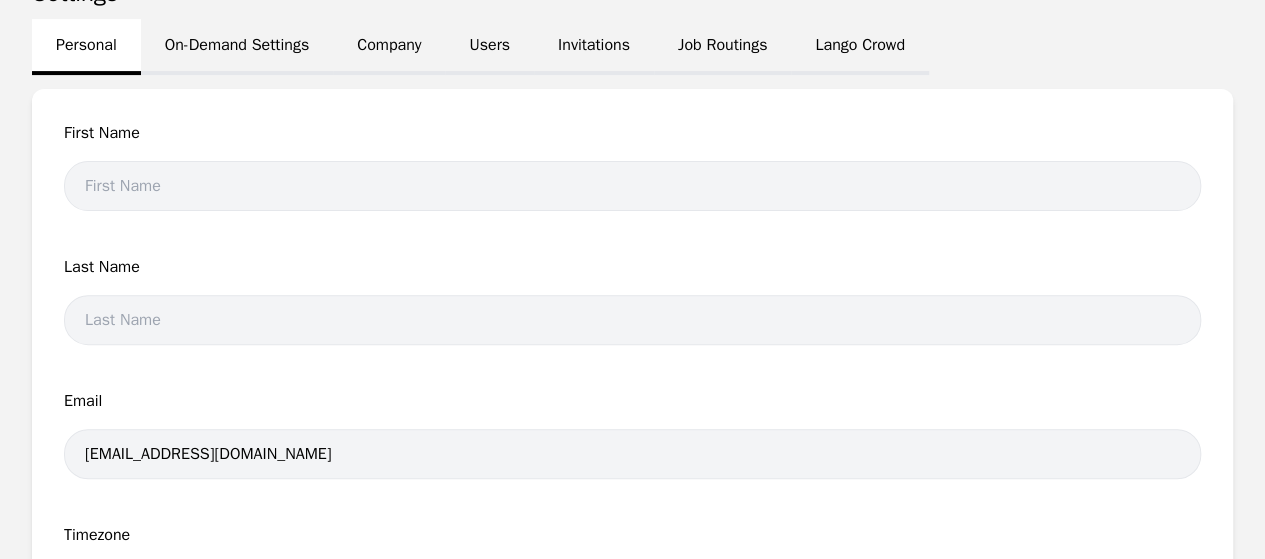 scroll, scrollTop: 238, scrollLeft: 0, axis: vertical 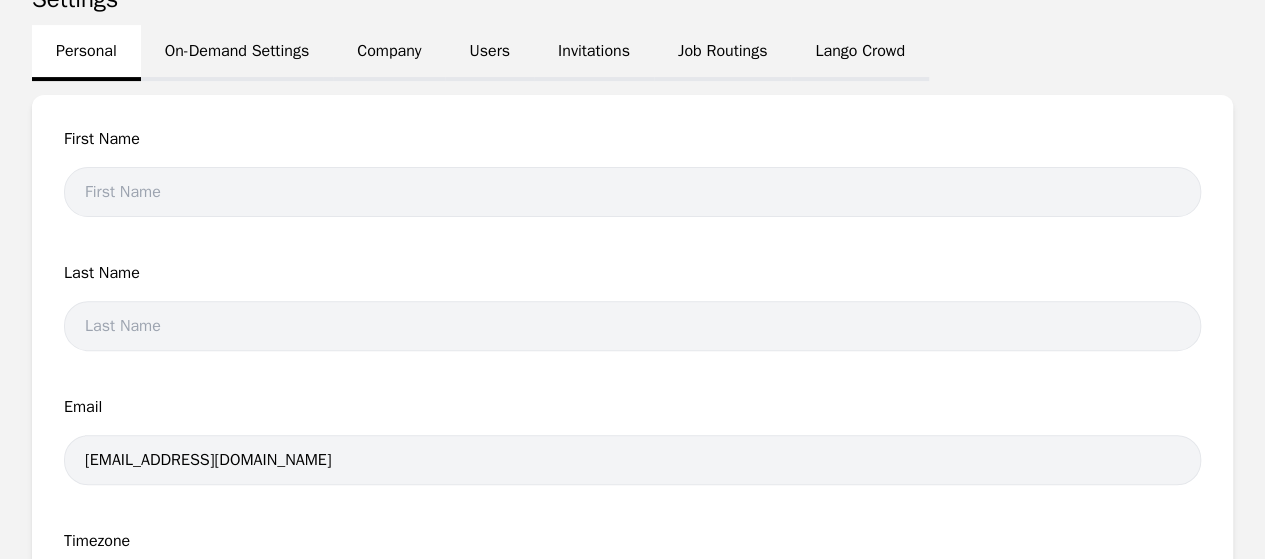 click on "Company" at bounding box center [389, 53] 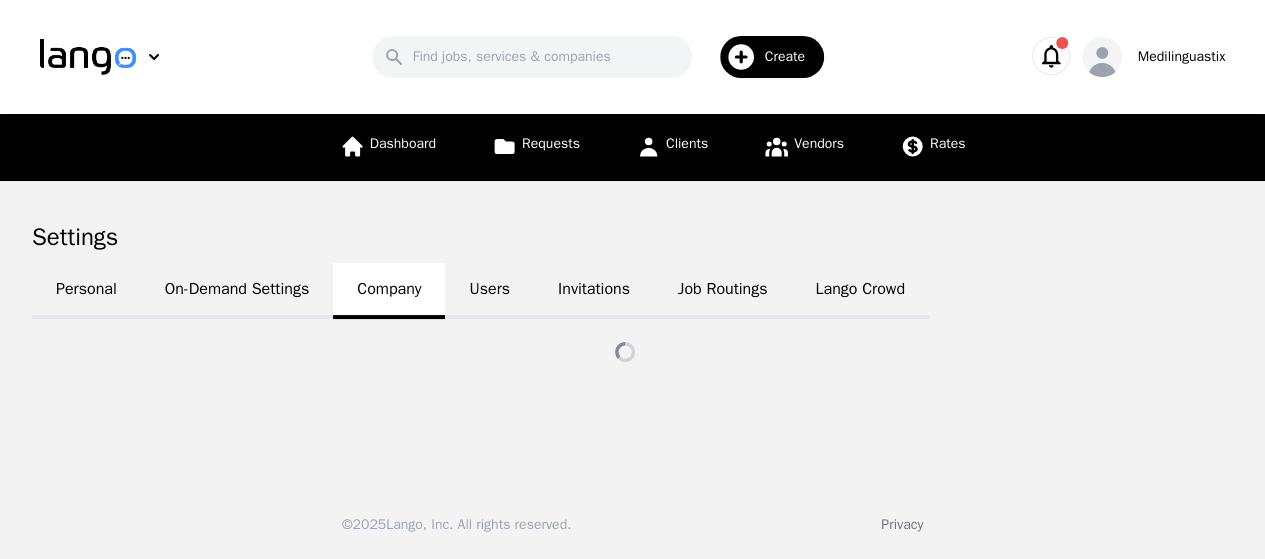 scroll, scrollTop: 0, scrollLeft: 0, axis: both 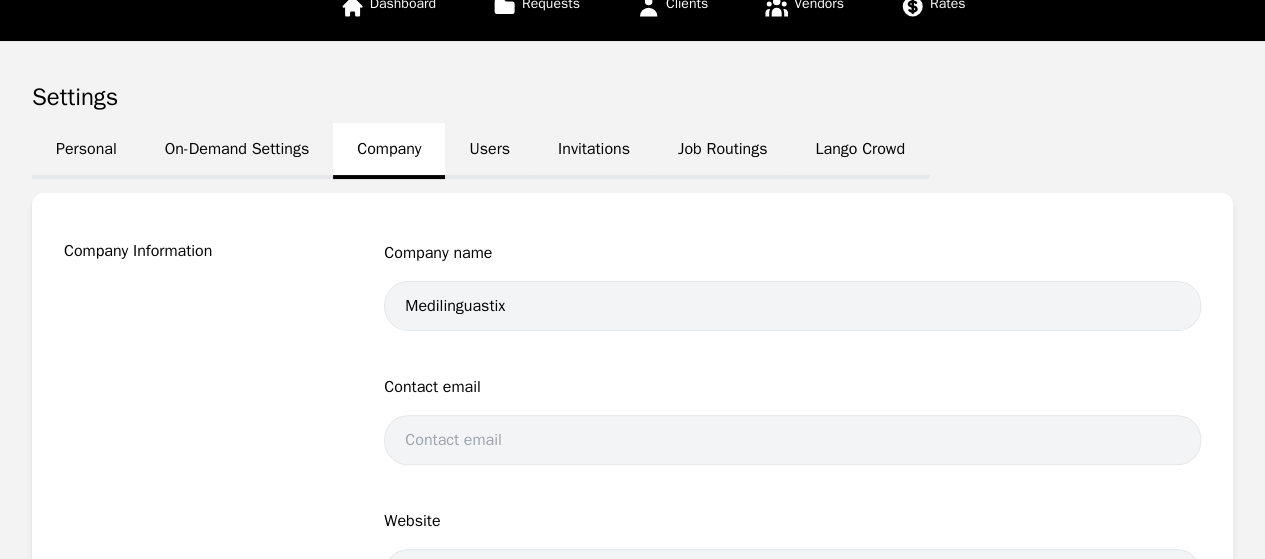 click on "Users" at bounding box center [489, 151] 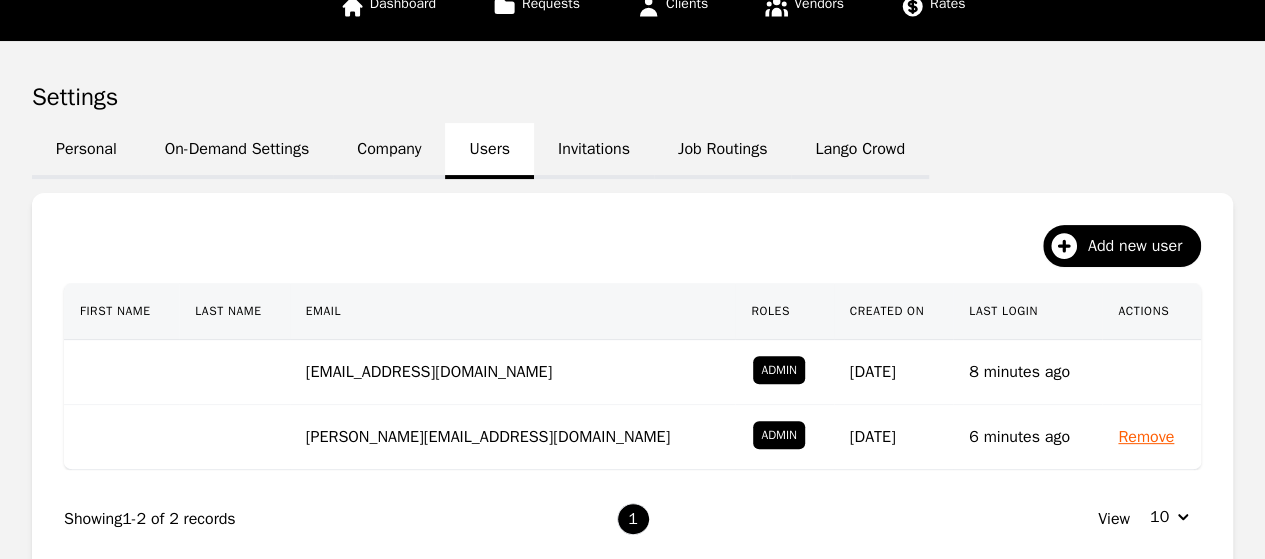 click on "Invitations" at bounding box center [594, 151] 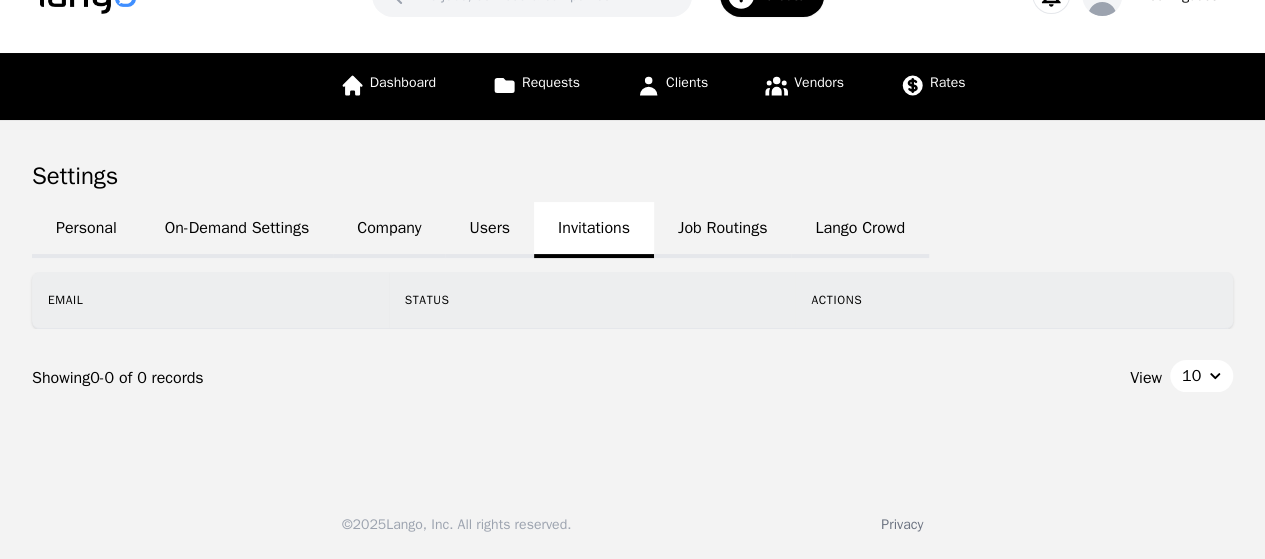 scroll, scrollTop: 58, scrollLeft: 0, axis: vertical 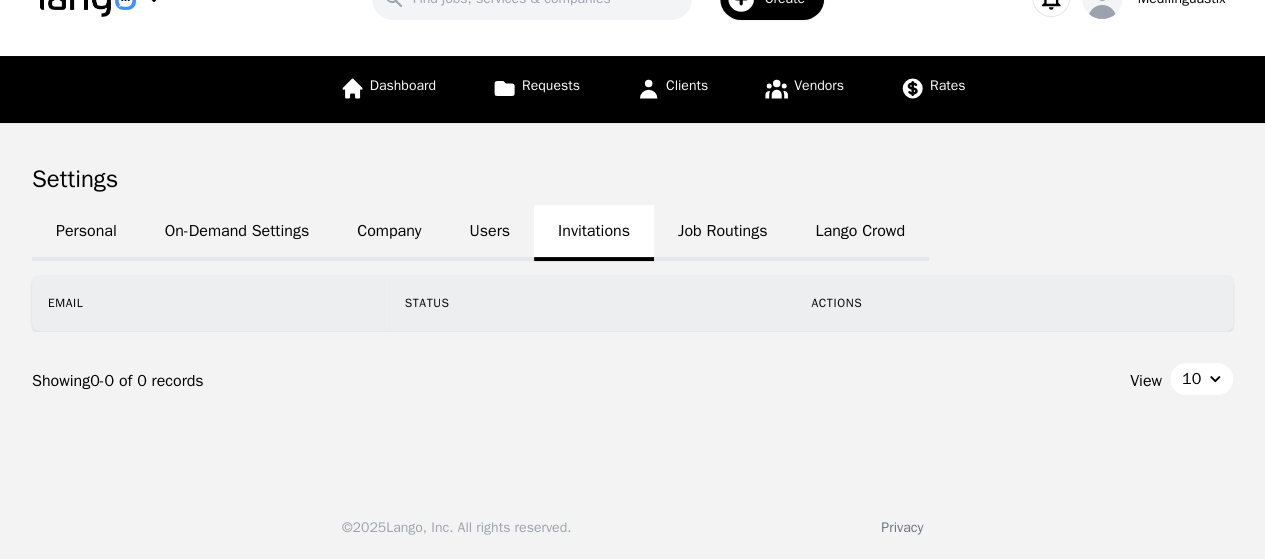 click on "Job Routings" at bounding box center (722, 233) 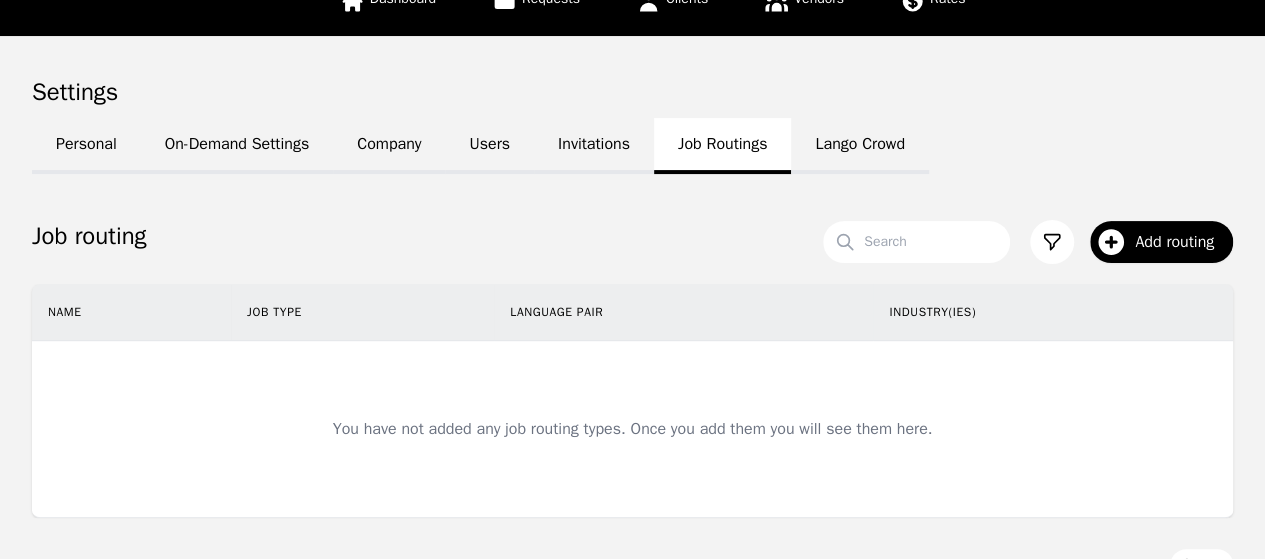 scroll, scrollTop: 90, scrollLeft: 0, axis: vertical 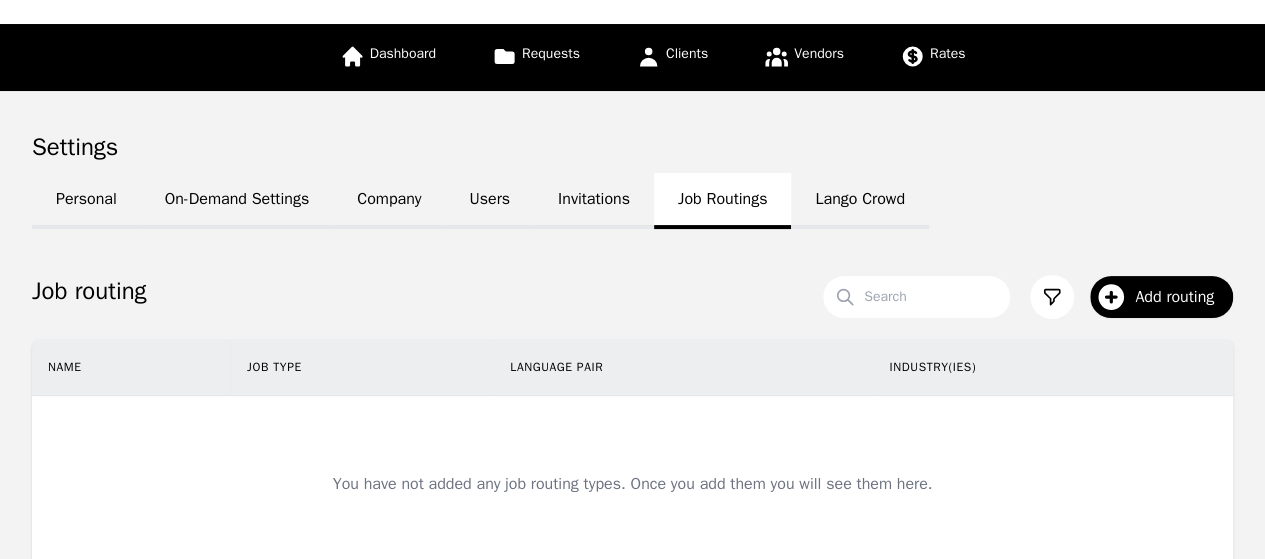click on "Lango Crowd" at bounding box center (859, 201) 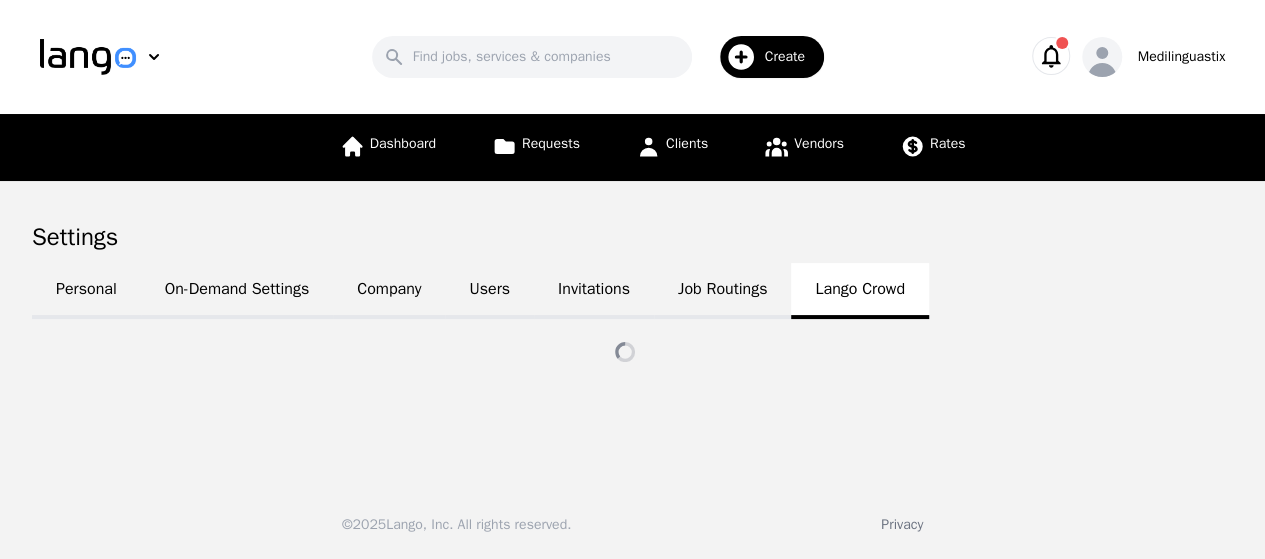 scroll, scrollTop: 0, scrollLeft: 0, axis: both 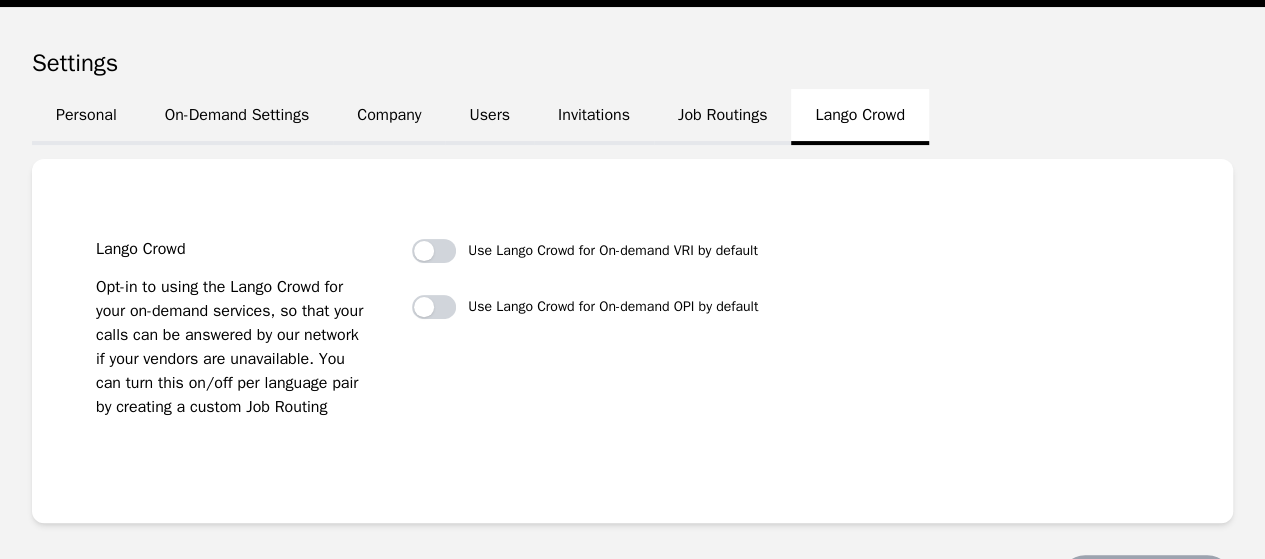 click on "Job Routings" at bounding box center [722, 117] 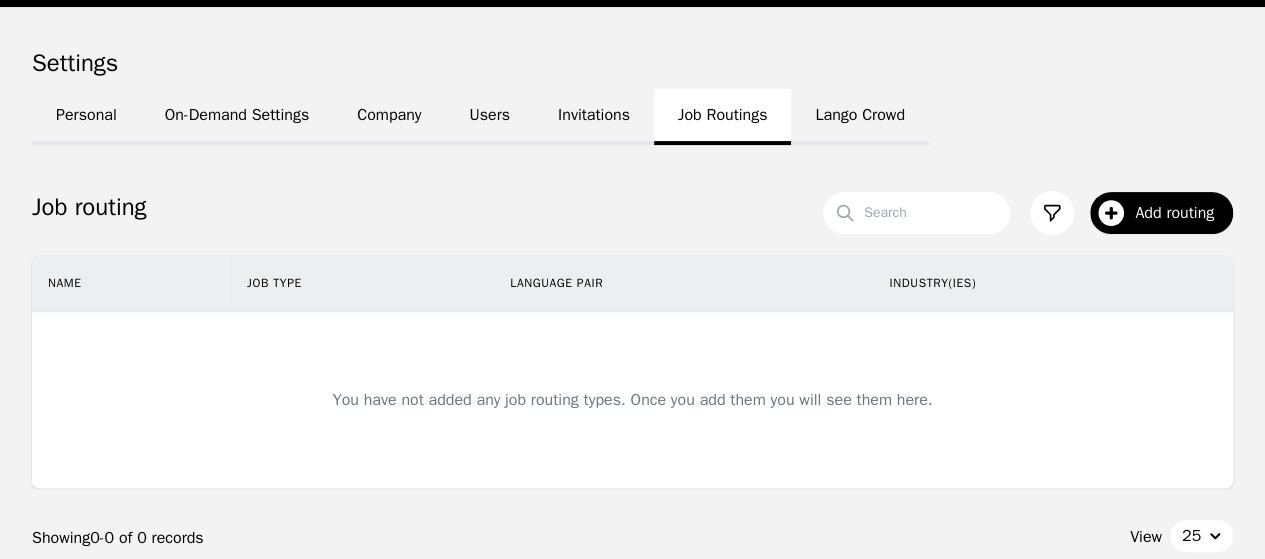 click on "Invitations" at bounding box center [594, 117] 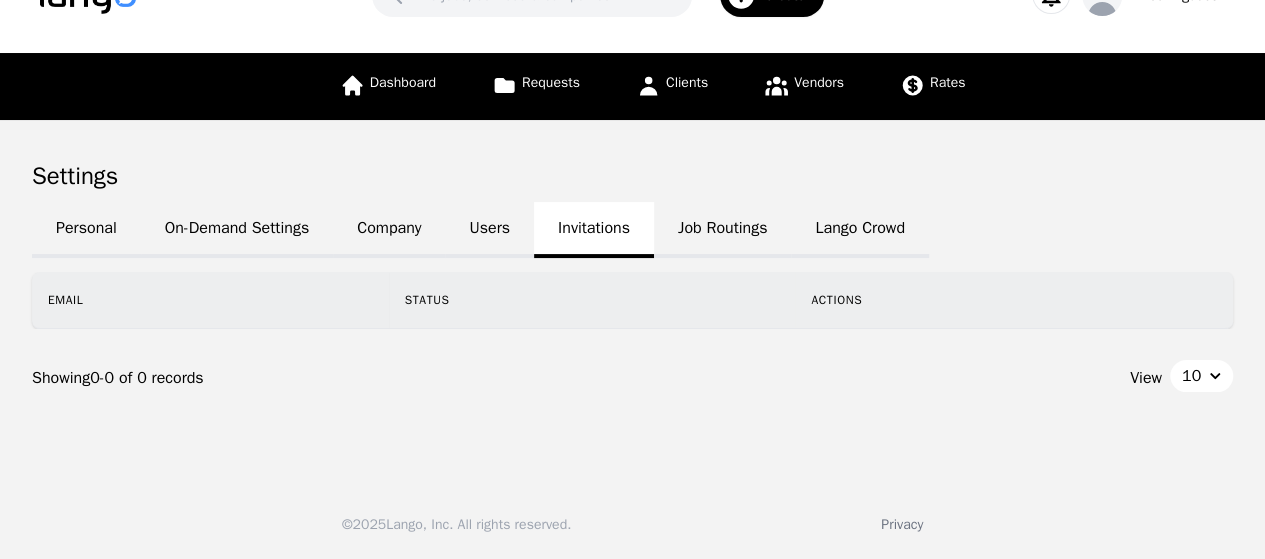 scroll, scrollTop: 58, scrollLeft: 0, axis: vertical 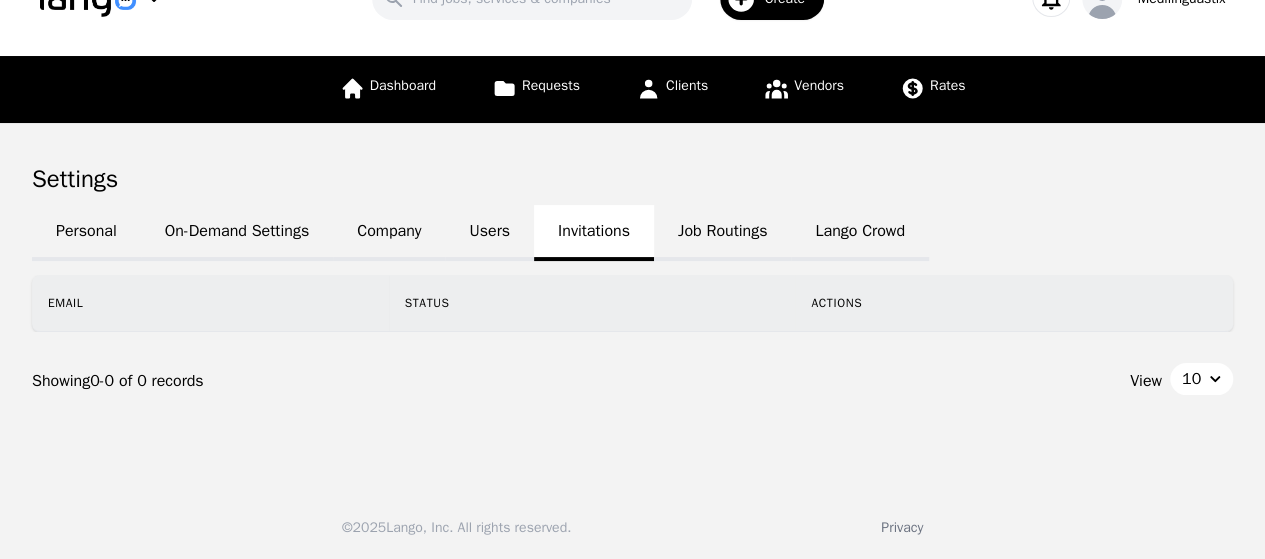 click on "Users" at bounding box center [489, 233] 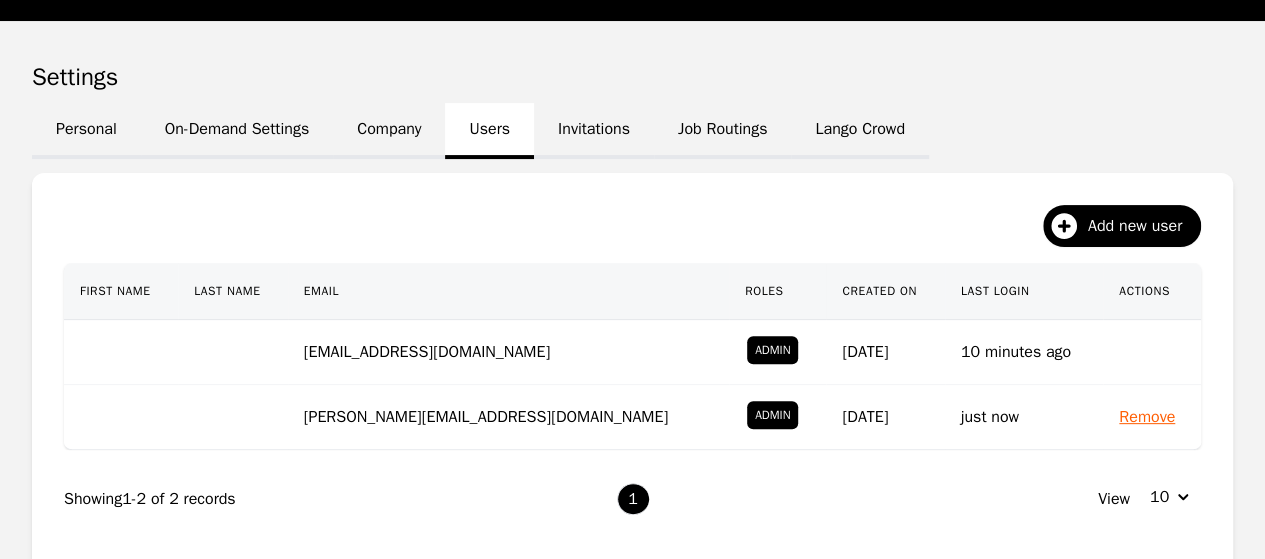 scroll, scrollTop: 148, scrollLeft: 0, axis: vertical 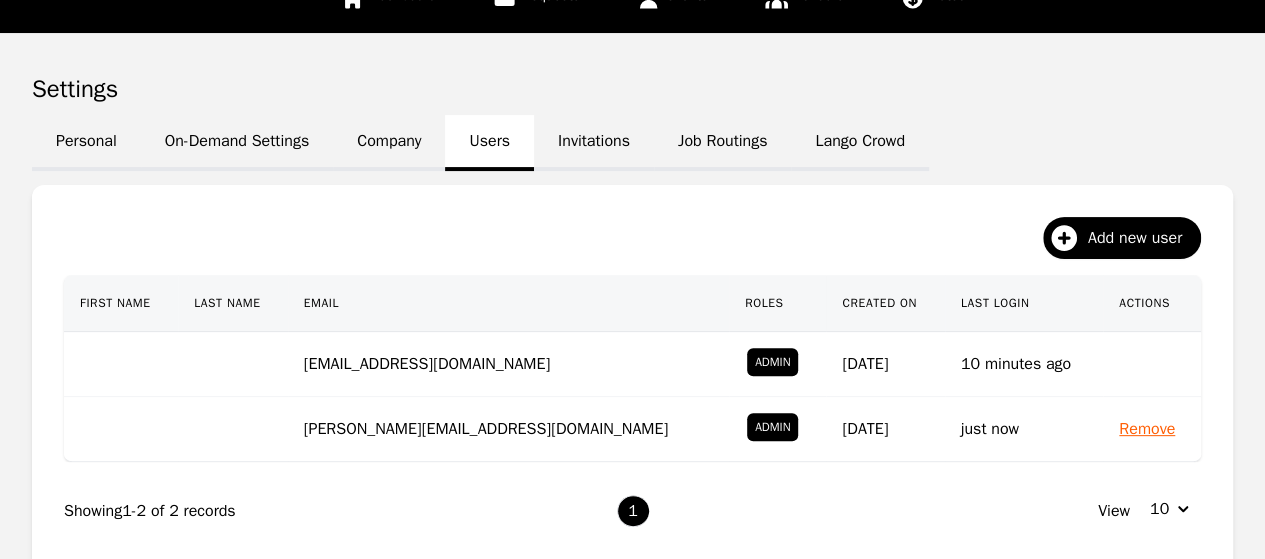 click on "Personal" at bounding box center [86, 143] 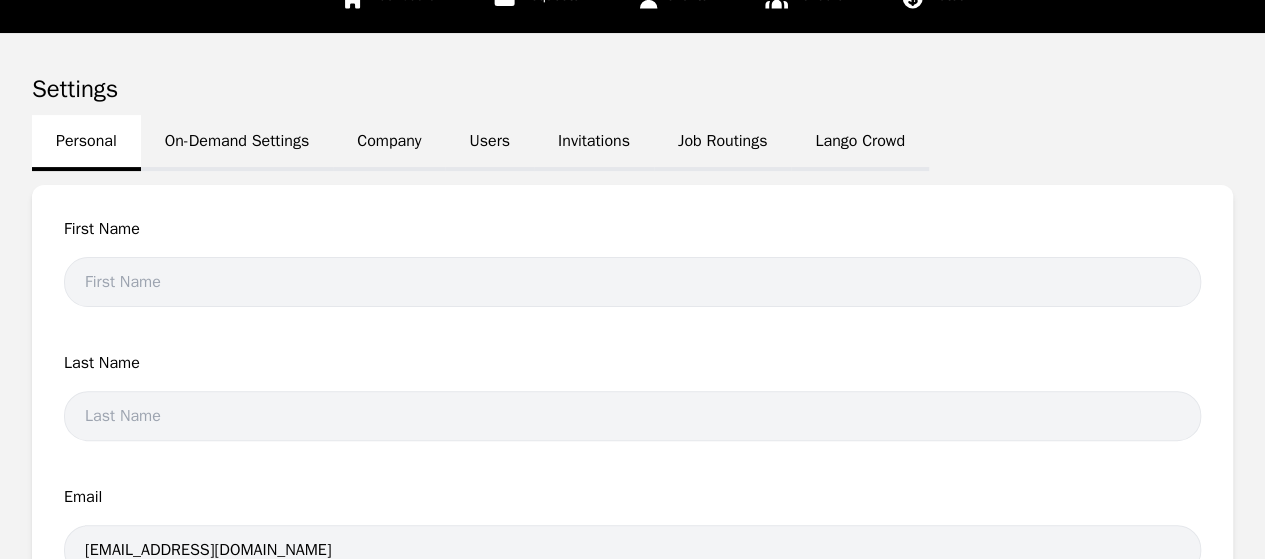 scroll, scrollTop: 0, scrollLeft: 0, axis: both 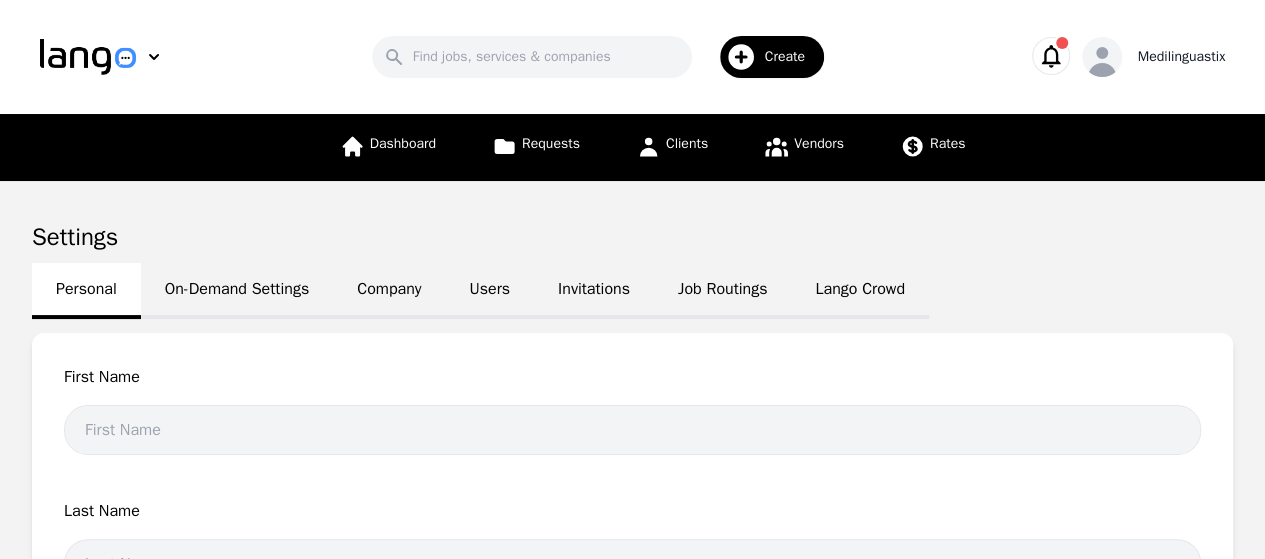 click 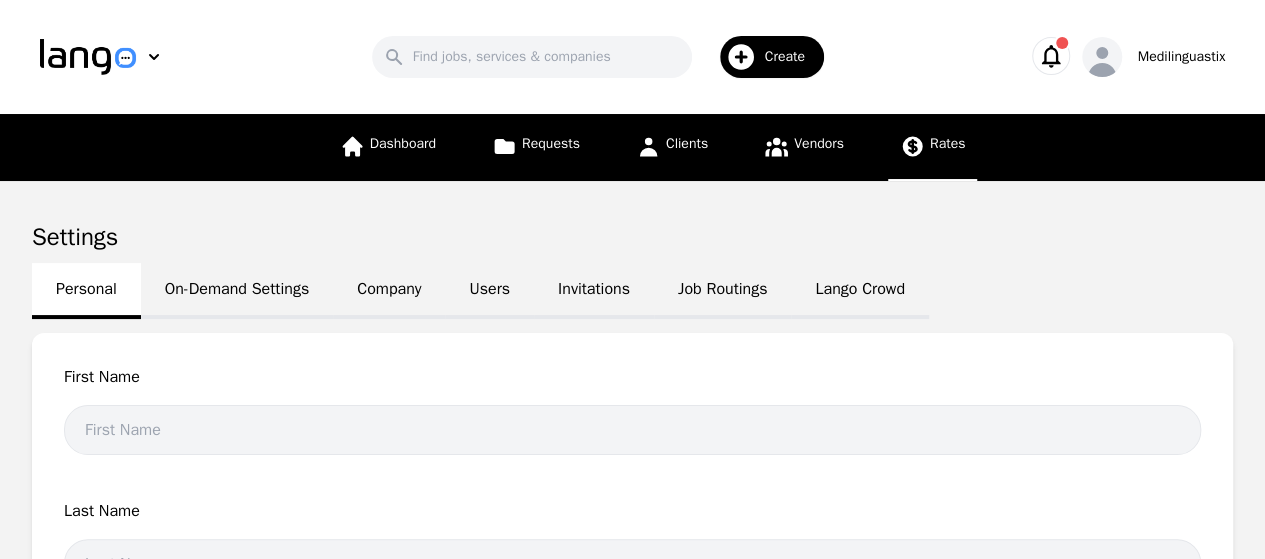 click on "Rates" at bounding box center (948, 143) 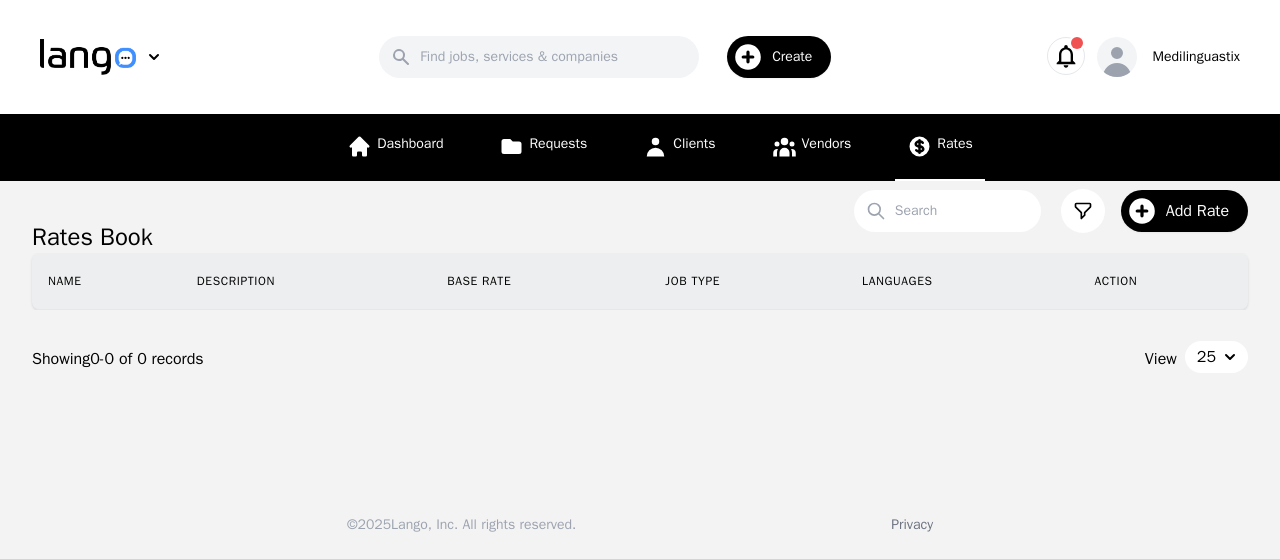 click on "25" at bounding box center [1216, 357] 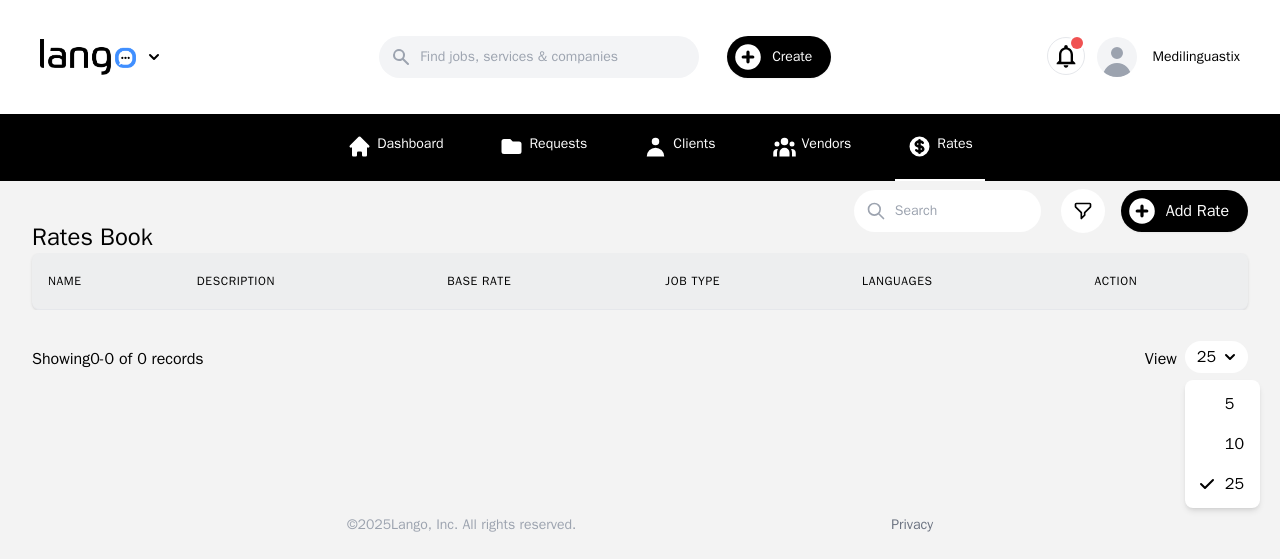 click on "Rates Book Search   Add Rate Name Description Base Rate Job Type Languages Action Showing  0-0    of   0   records View 25 5 10 25" at bounding box center (640, 324) 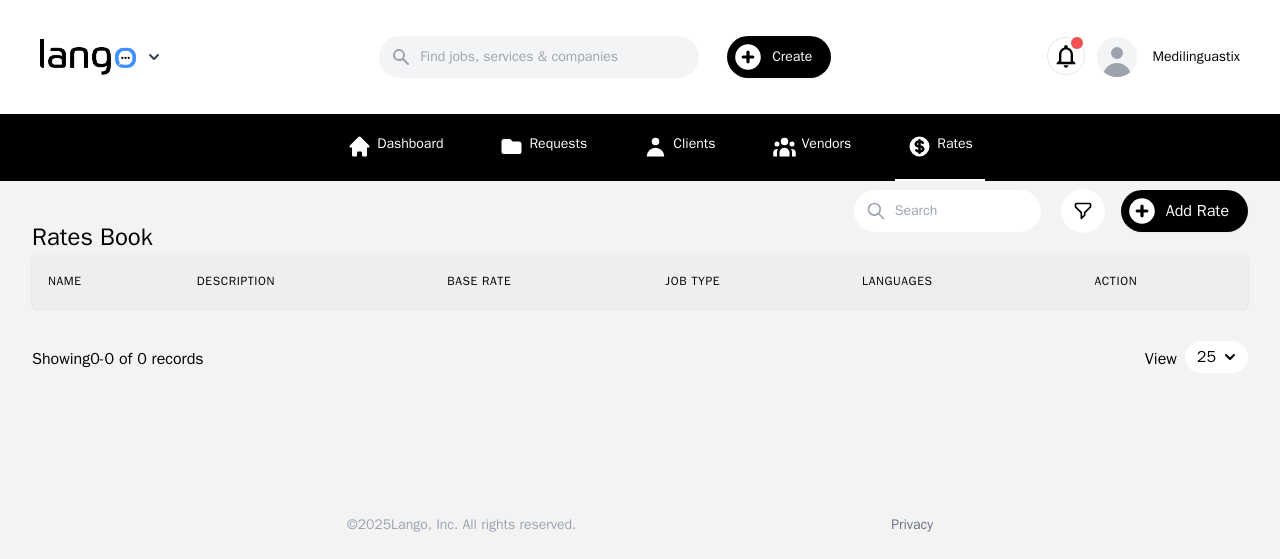 click 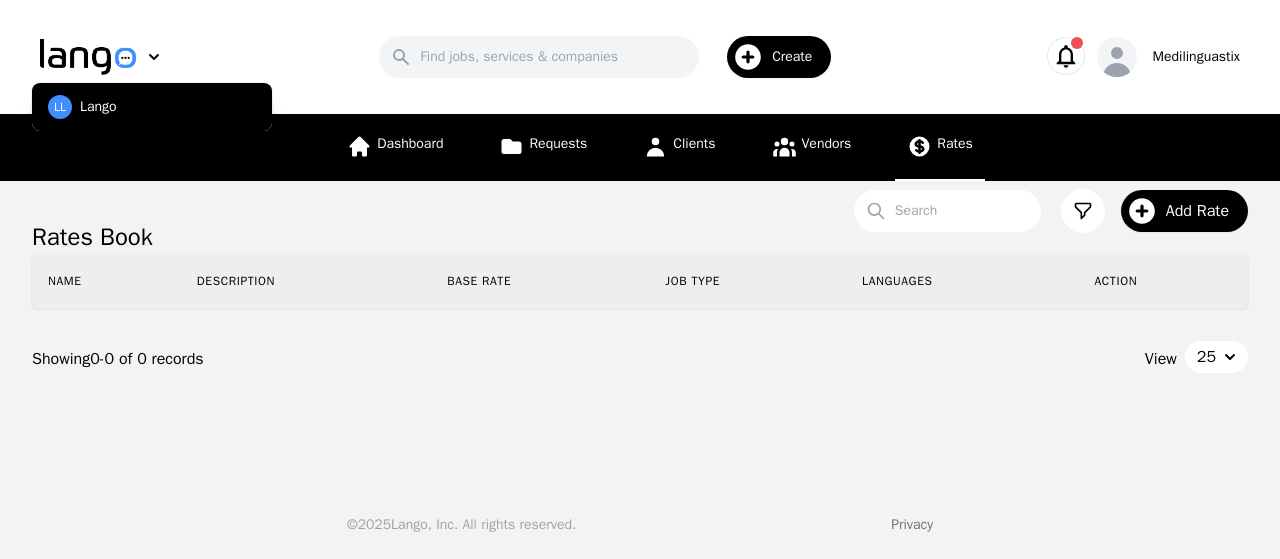 click on "Search Create" at bounding box center [611, 57] 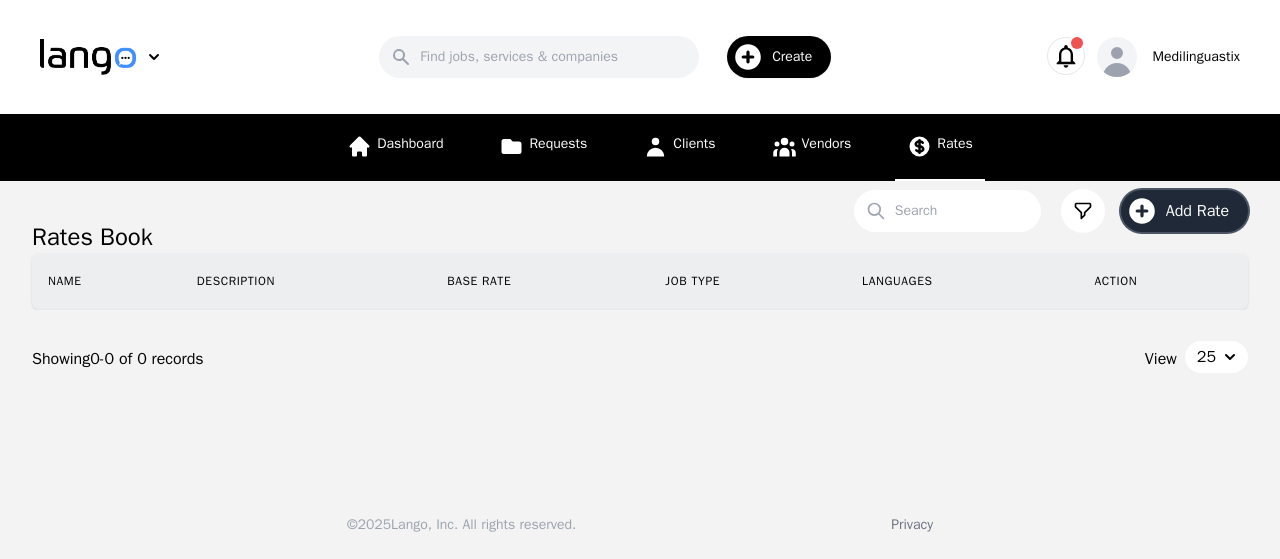 click on "Add Rate" at bounding box center [1204, 211] 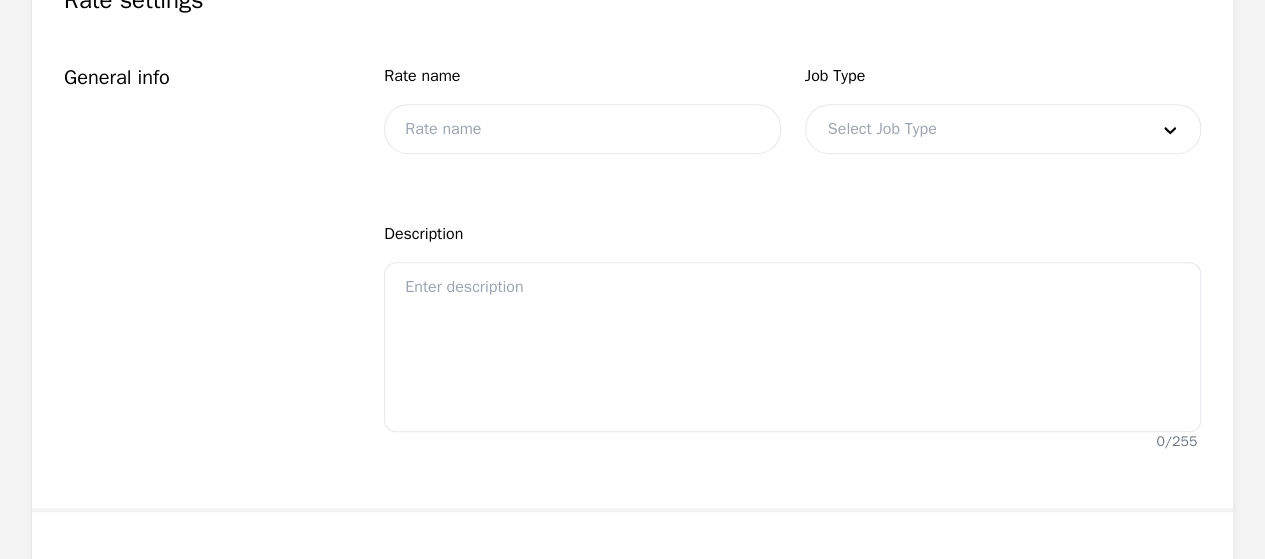scroll, scrollTop: 404, scrollLeft: 0, axis: vertical 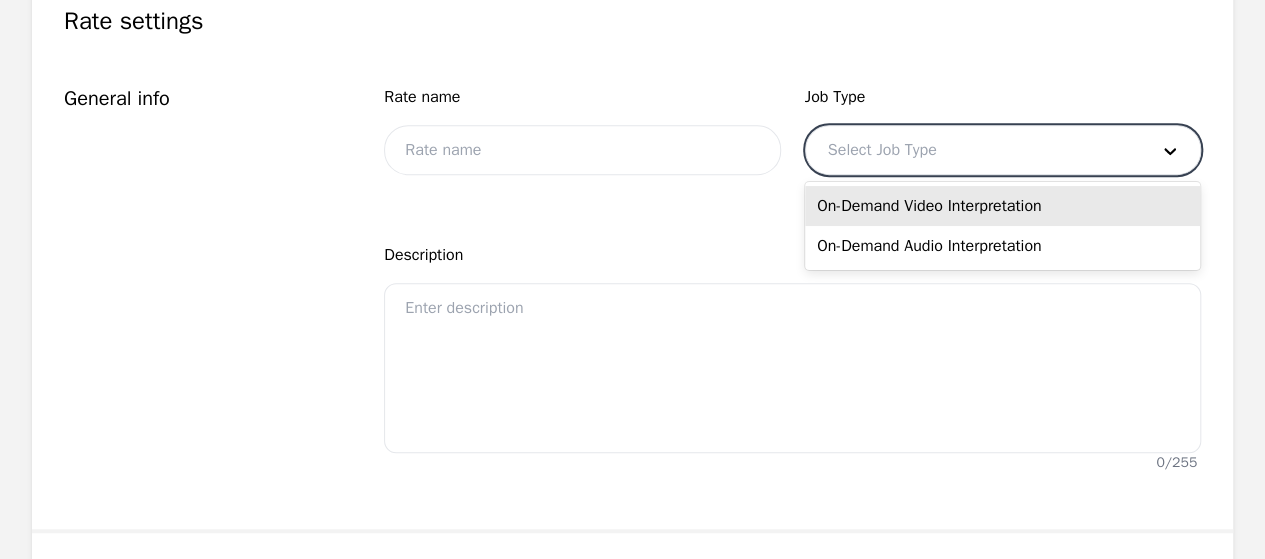 click at bounding box center [973, 150] 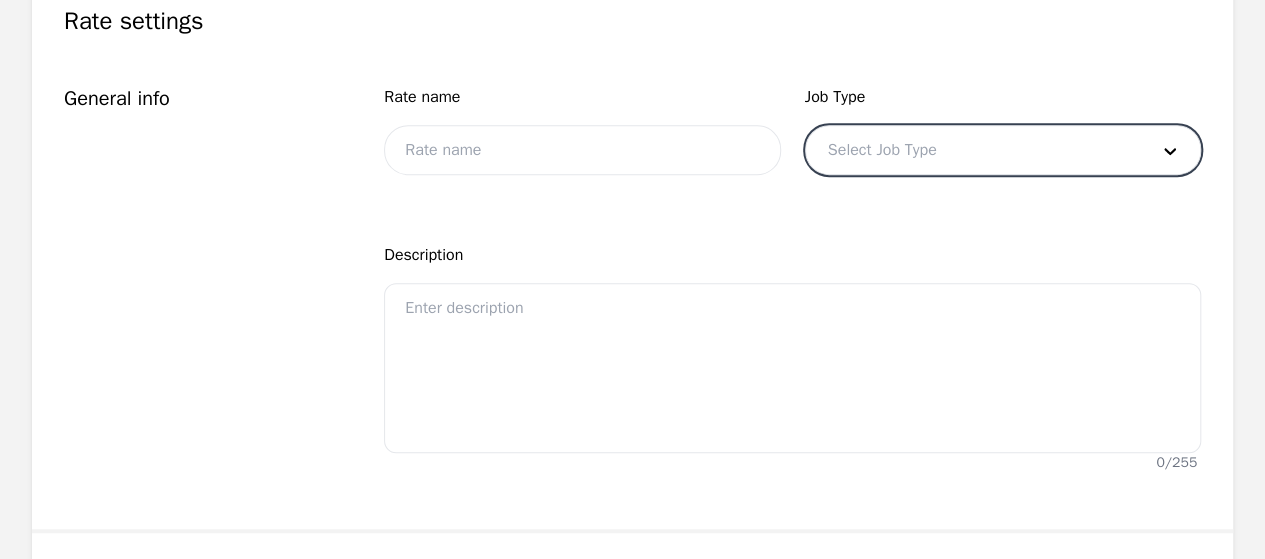click at bounding box center (973, 150) 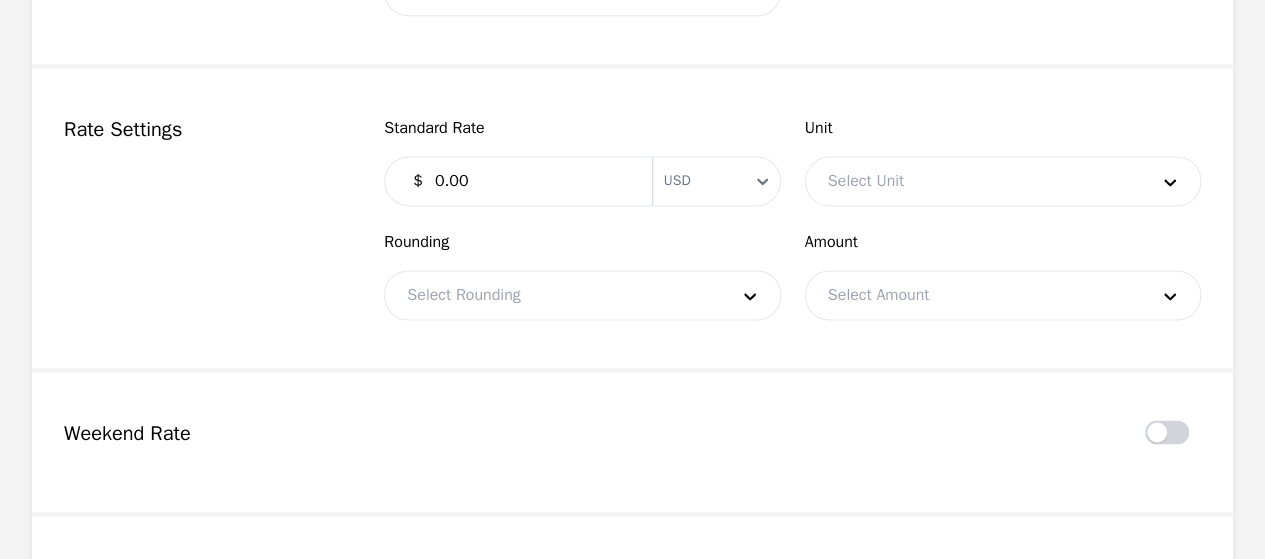 scroll, scrollTop: 1314, scrollLeft: 0, axis: vertical 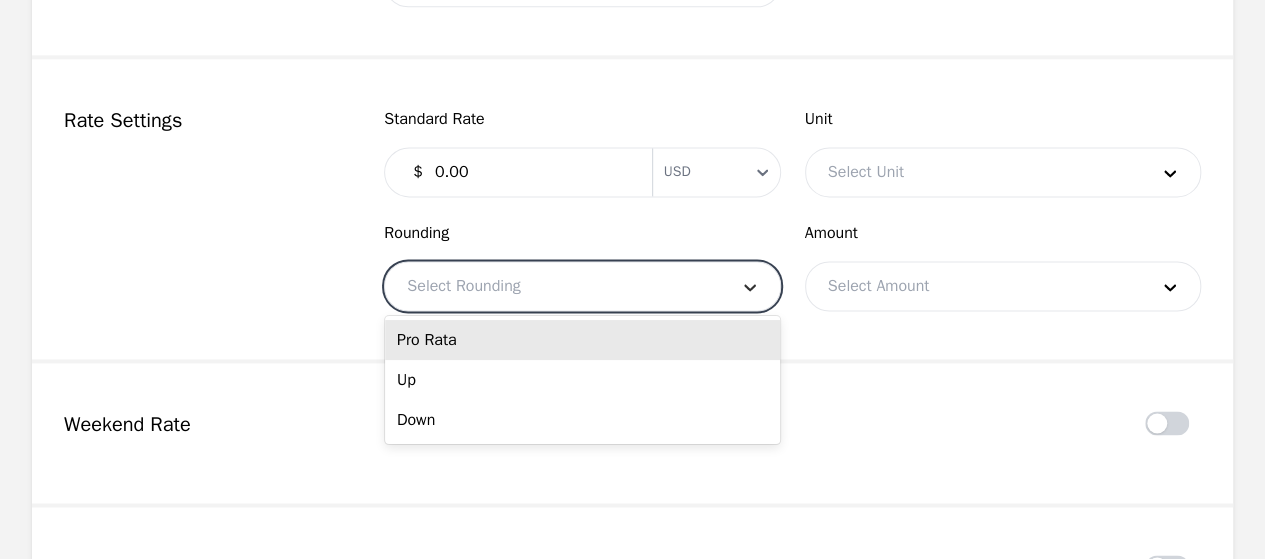 click 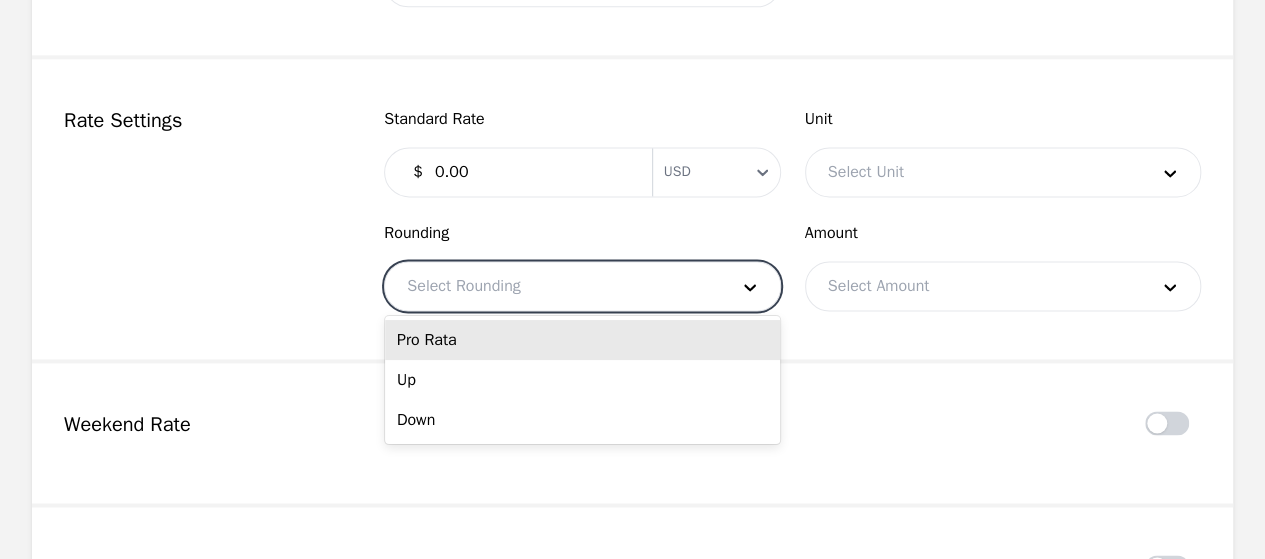 click on "Standard Rate $ 0.00 Currency USD Unit Select Unit Rounding 3 results available. Use Up and Down to choose options, press Enter to select the currently focused option, press Escape to exit the menu, press Tab to select the option and exit the menu. Select Rounding Amount Select Amount" at bounding box center (792, 209) 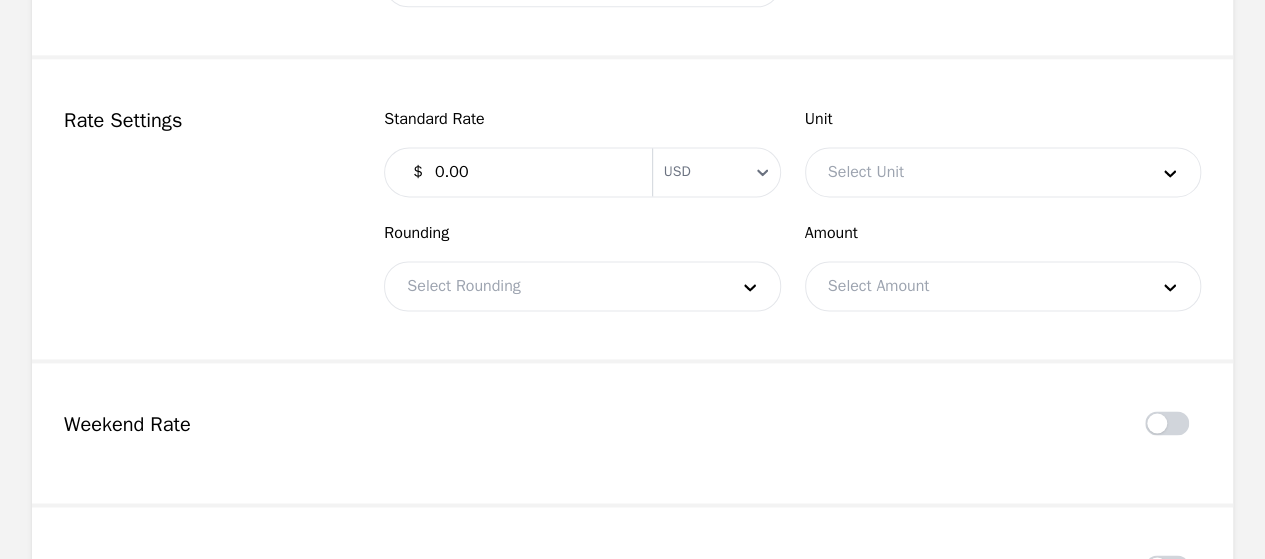 click on "0.00" at bounding box center [531, 172] 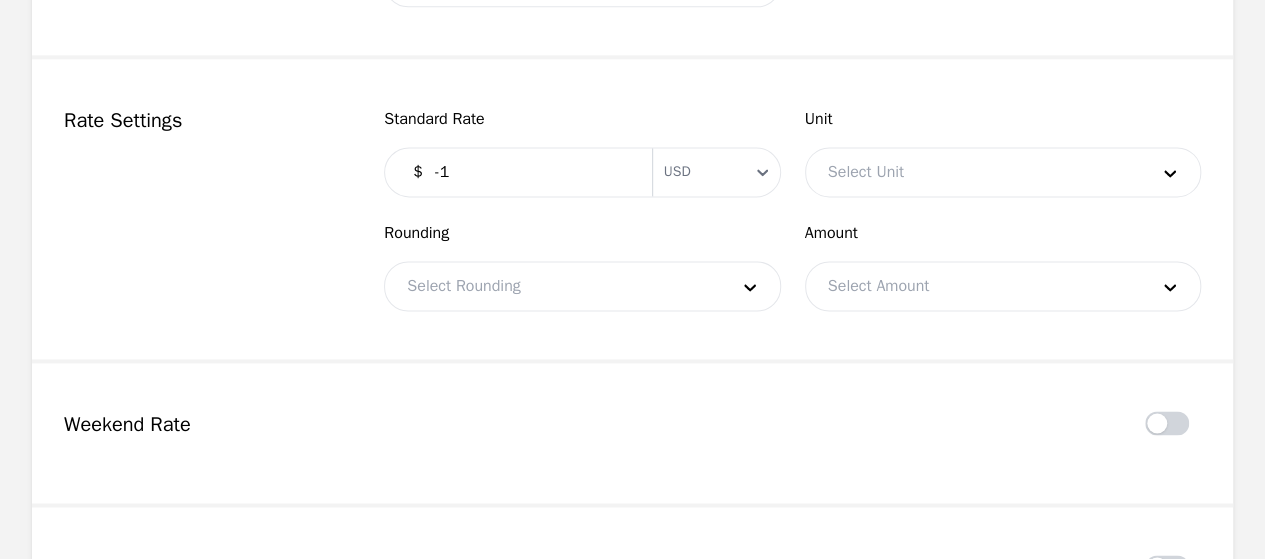 click on "-1" at bounding box center [531, 172] 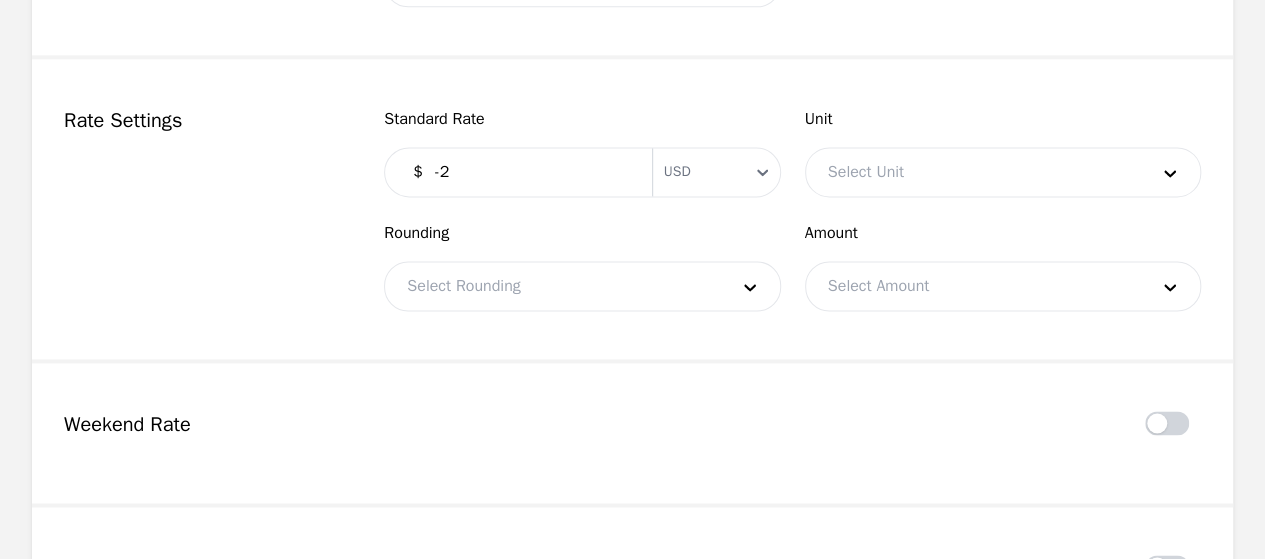 click on "-2" at bounding box center (531, 172) 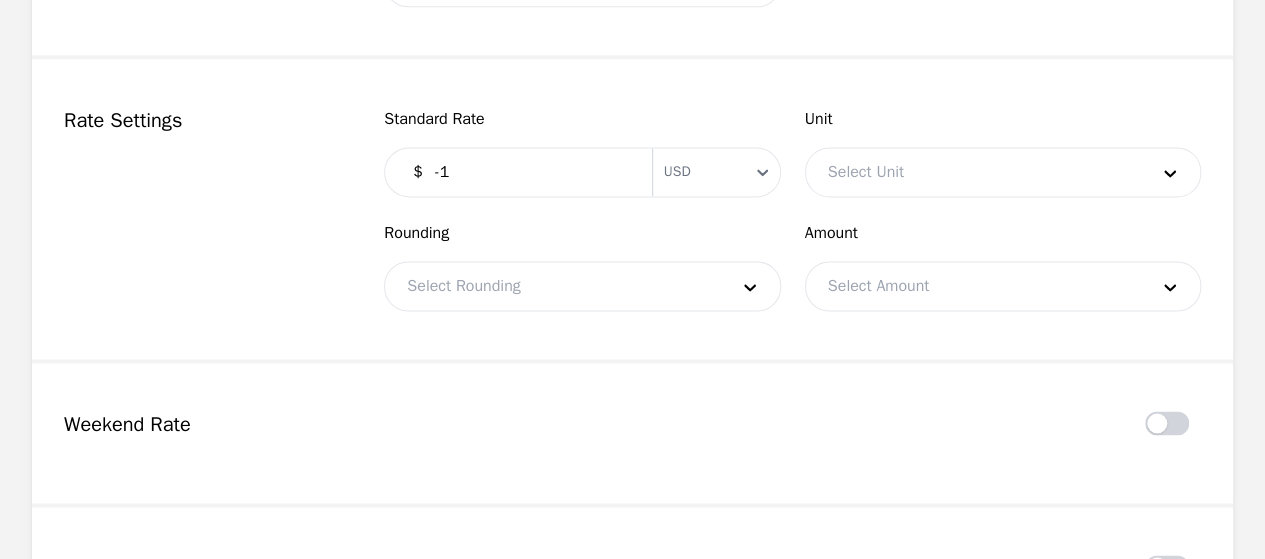 click on "-1" at bounding box center (531, 172) 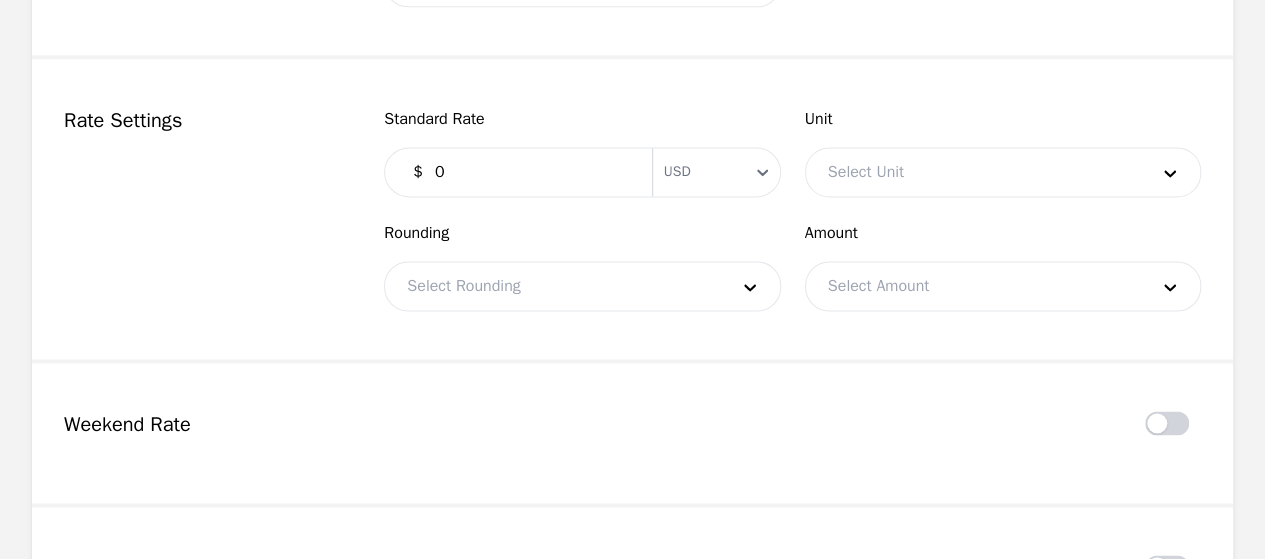 click on "0" at bounding box center (531, 172) 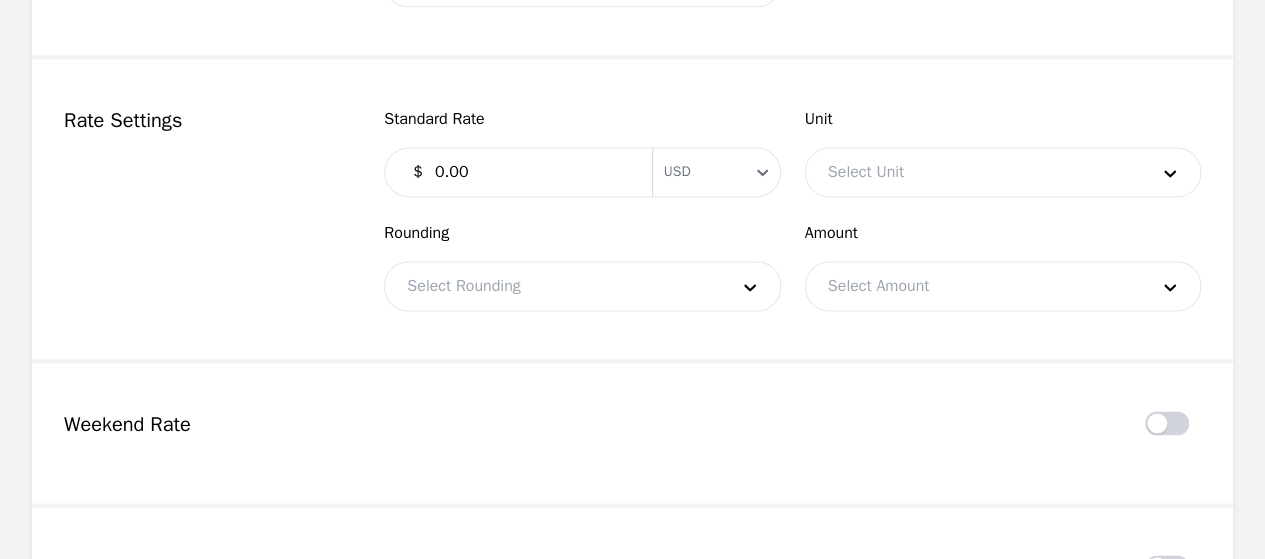 click on "USD" at bounding box center [716, 172] 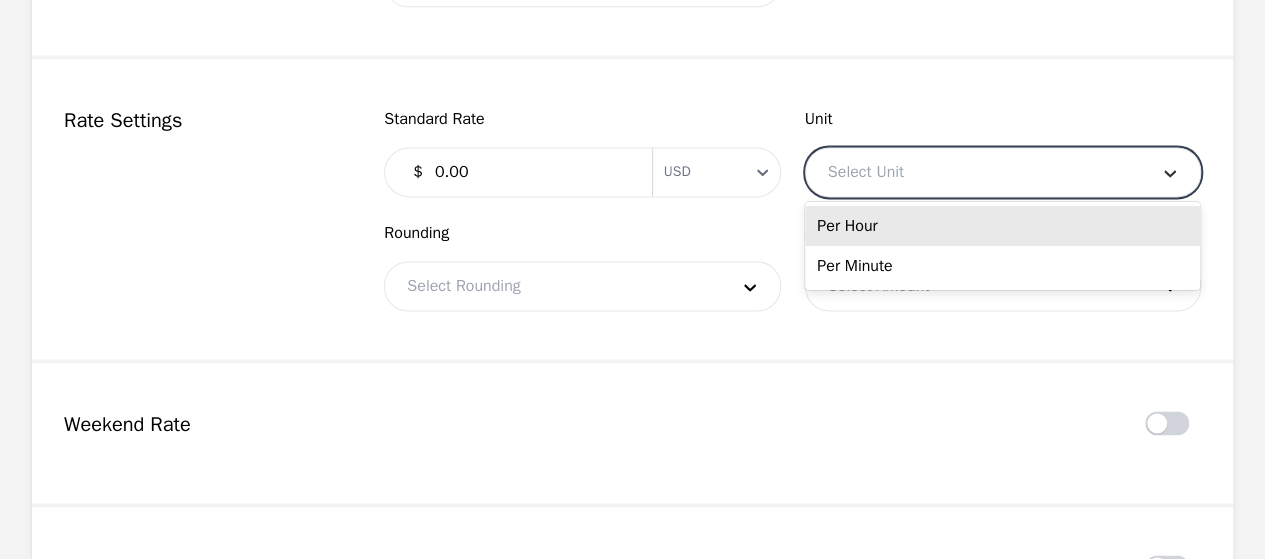 click 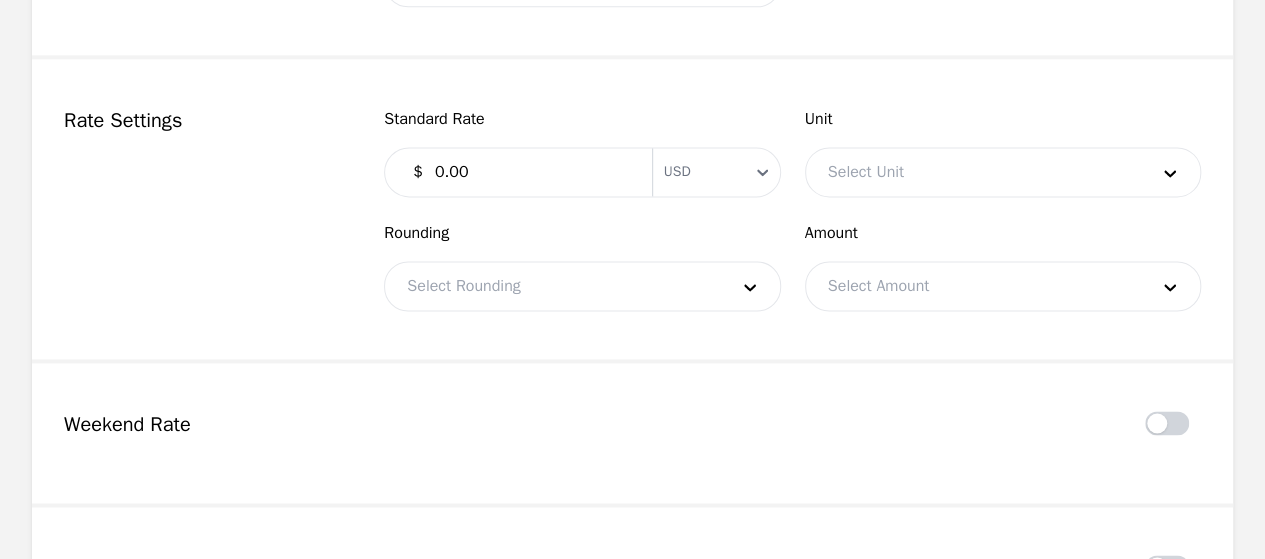 click on "Unit" at bounding box center [1003, 119] 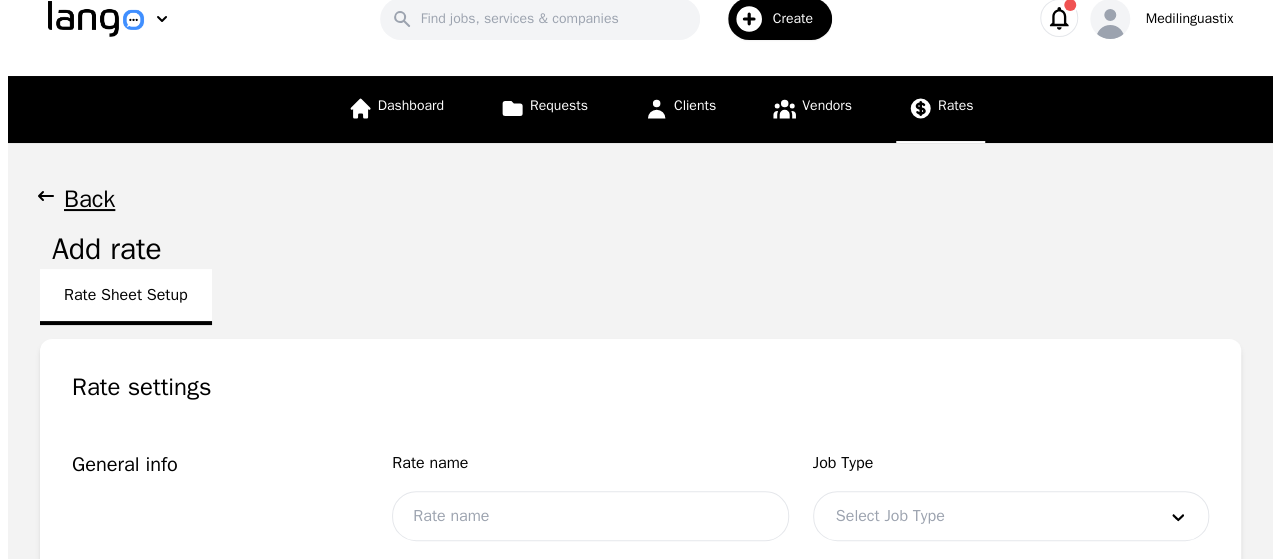 scroll, scrollTop: 0, scrollLeft: 0, axis: both 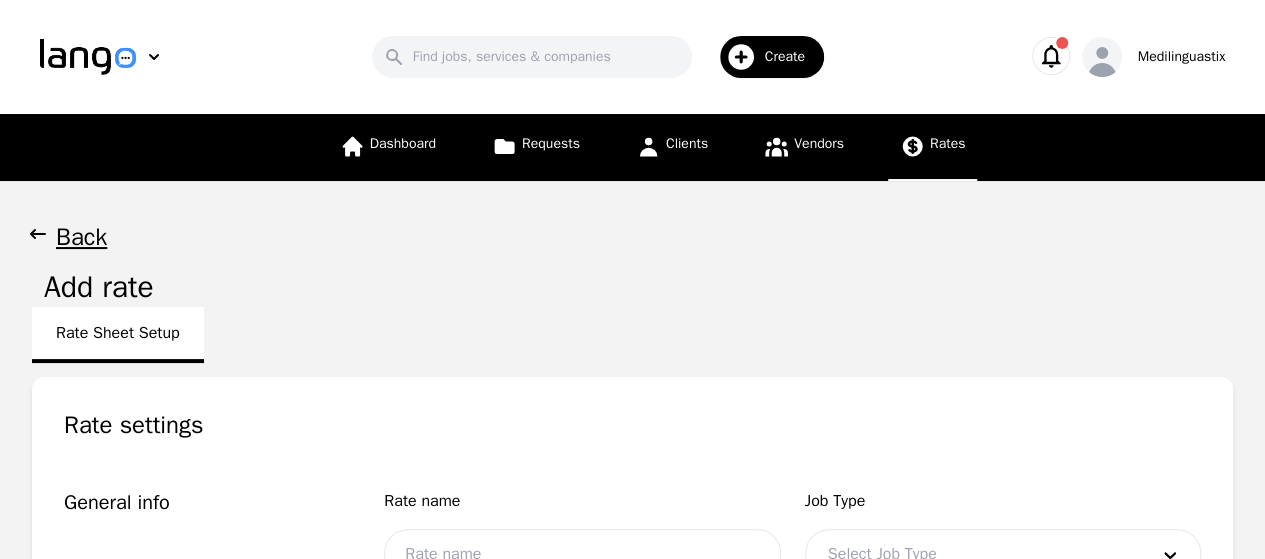 click on "Back" at bounding box center [81, 237] 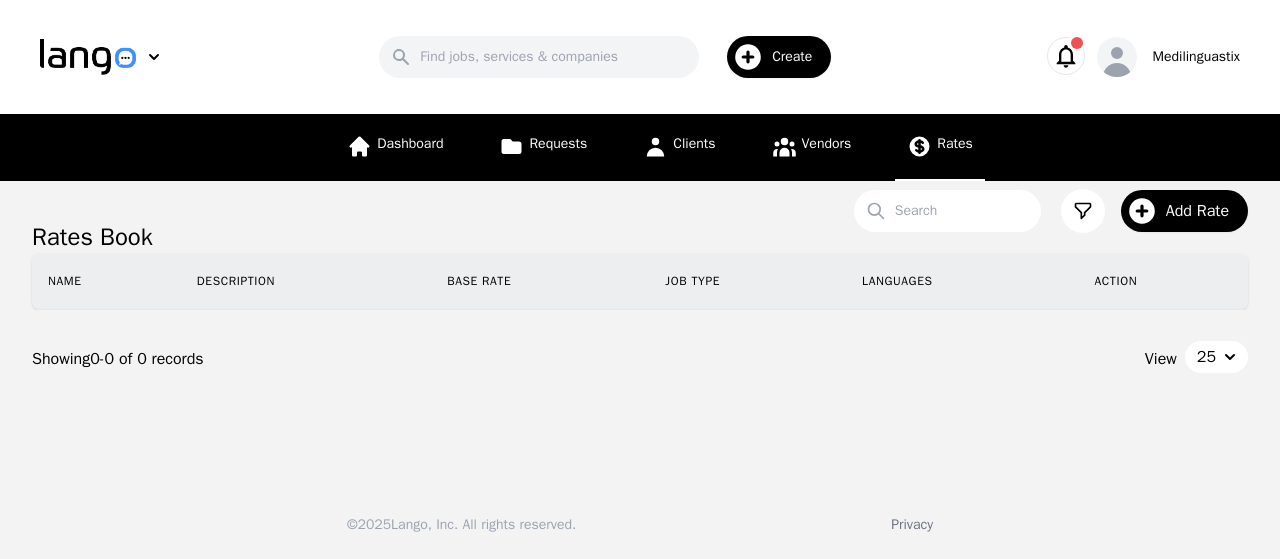 click 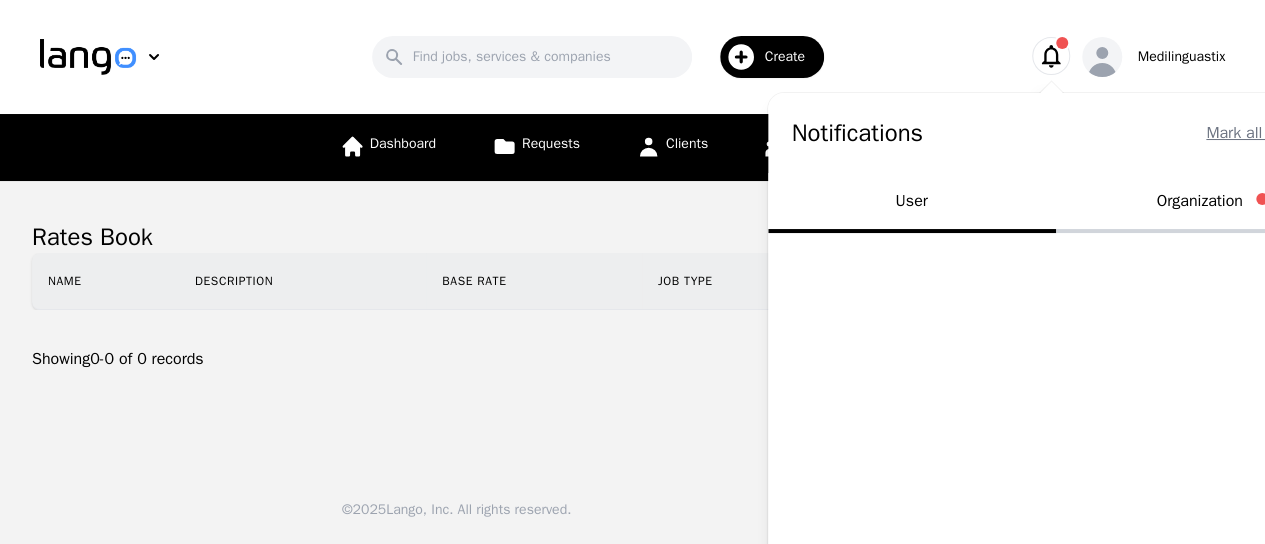 click on "Rates Book Search   Add Rate Name Description Base Rate Job Type Languages Action Showing  0-0    of   0   records View 25" at bounding box center (632, 316) 